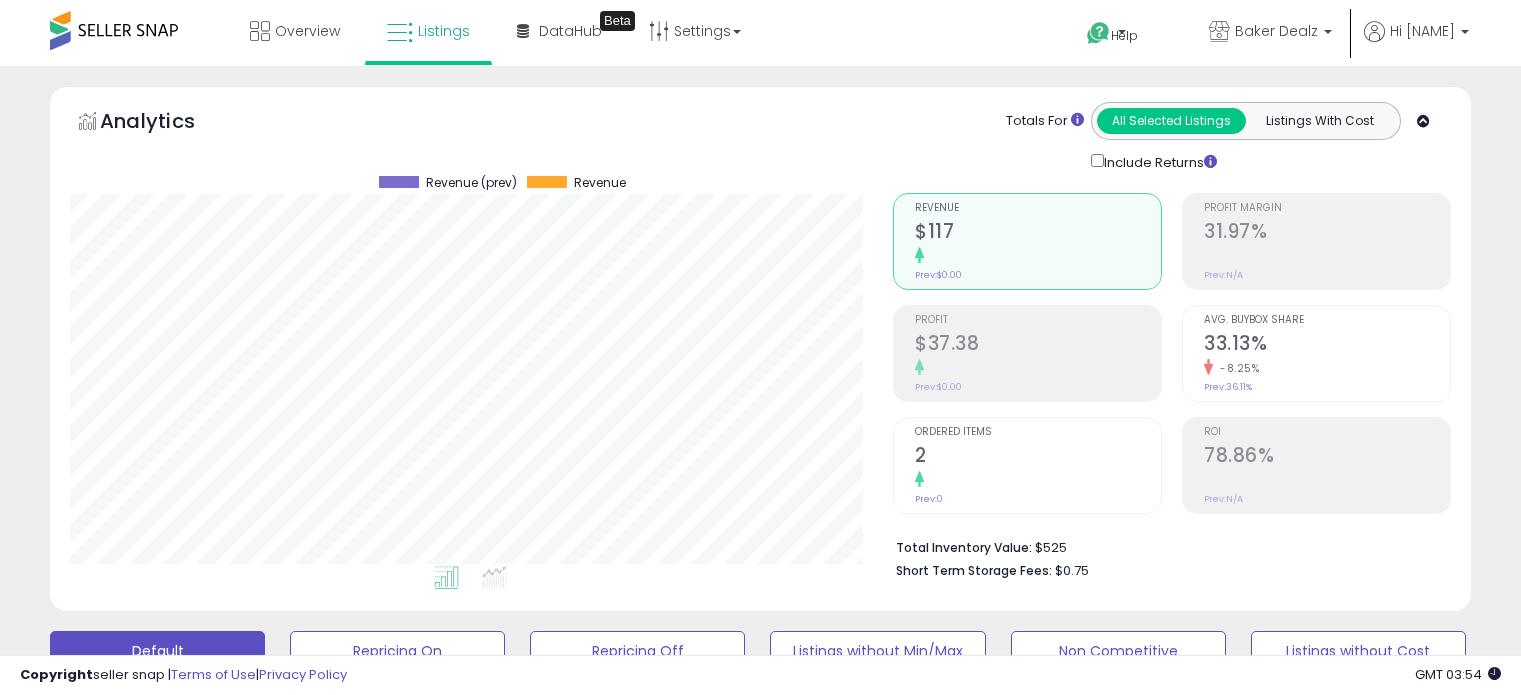scroll, scrollTop: 0, scrollLeft: 0, axis: both 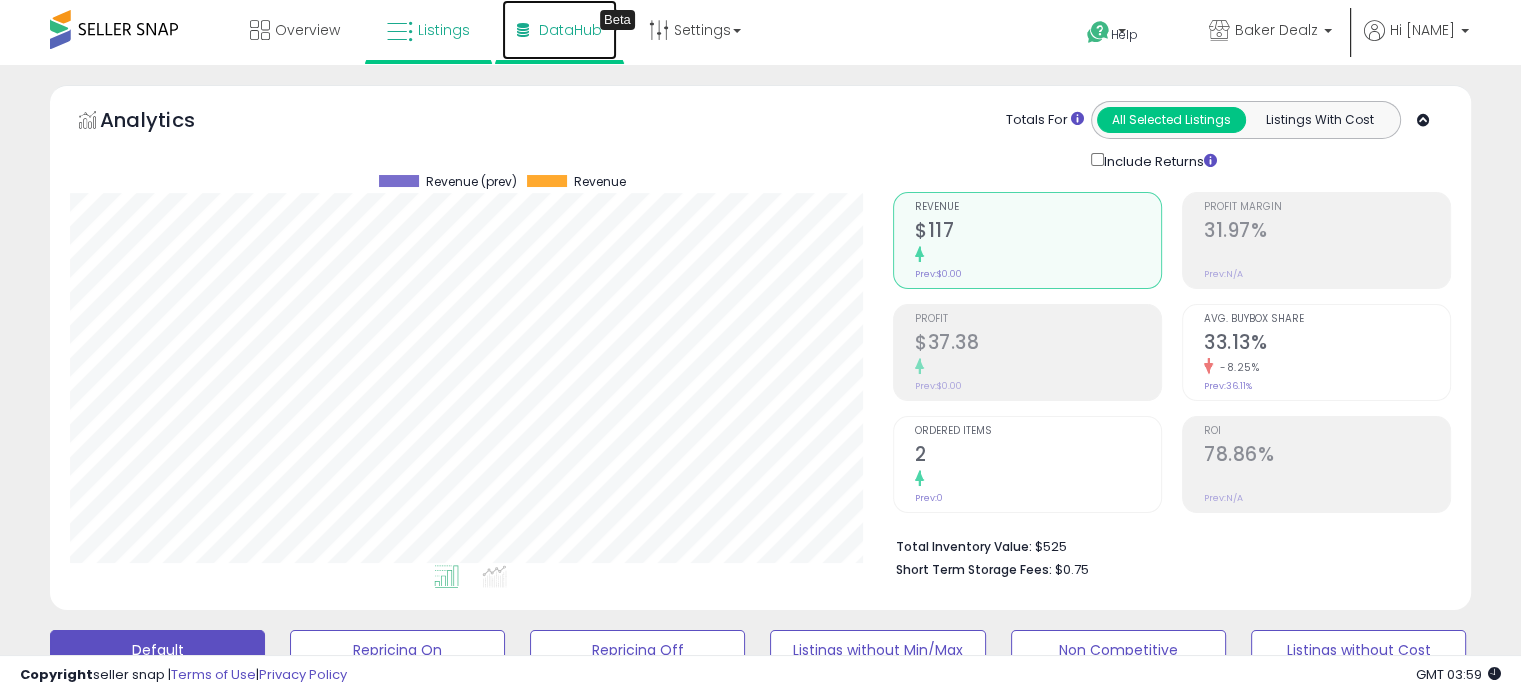 click on "DataHub" at bounding box center (570, 30) 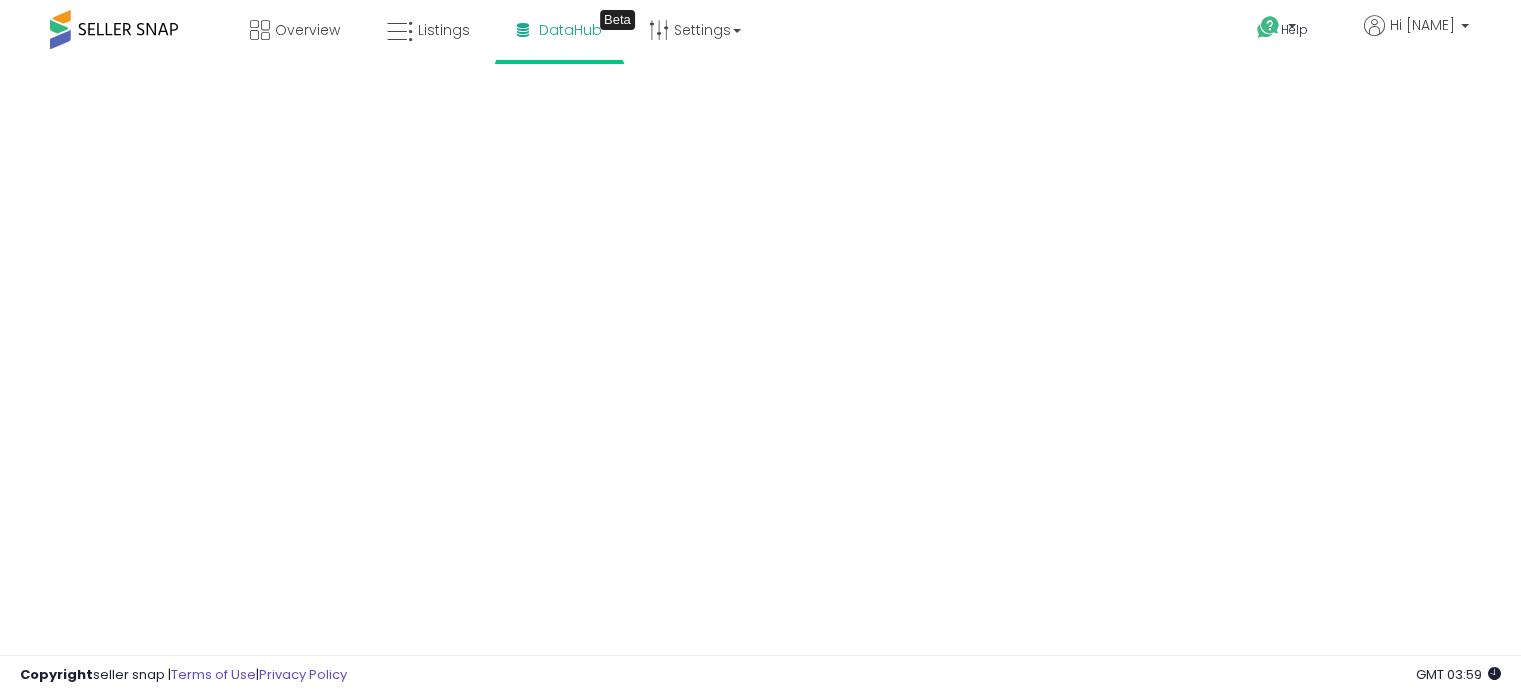 scroll, scrollTop: 0, scrollLeft: 0, axis: both 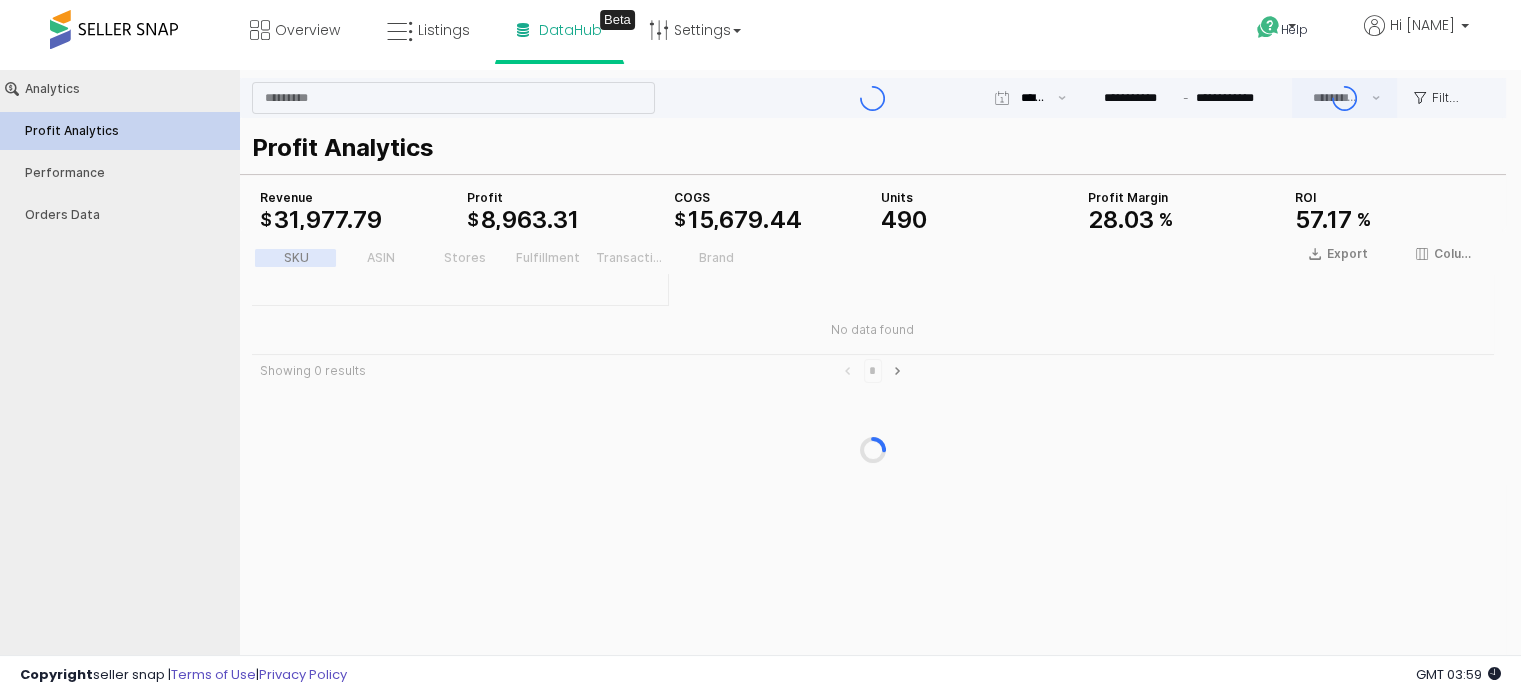 type on "***" 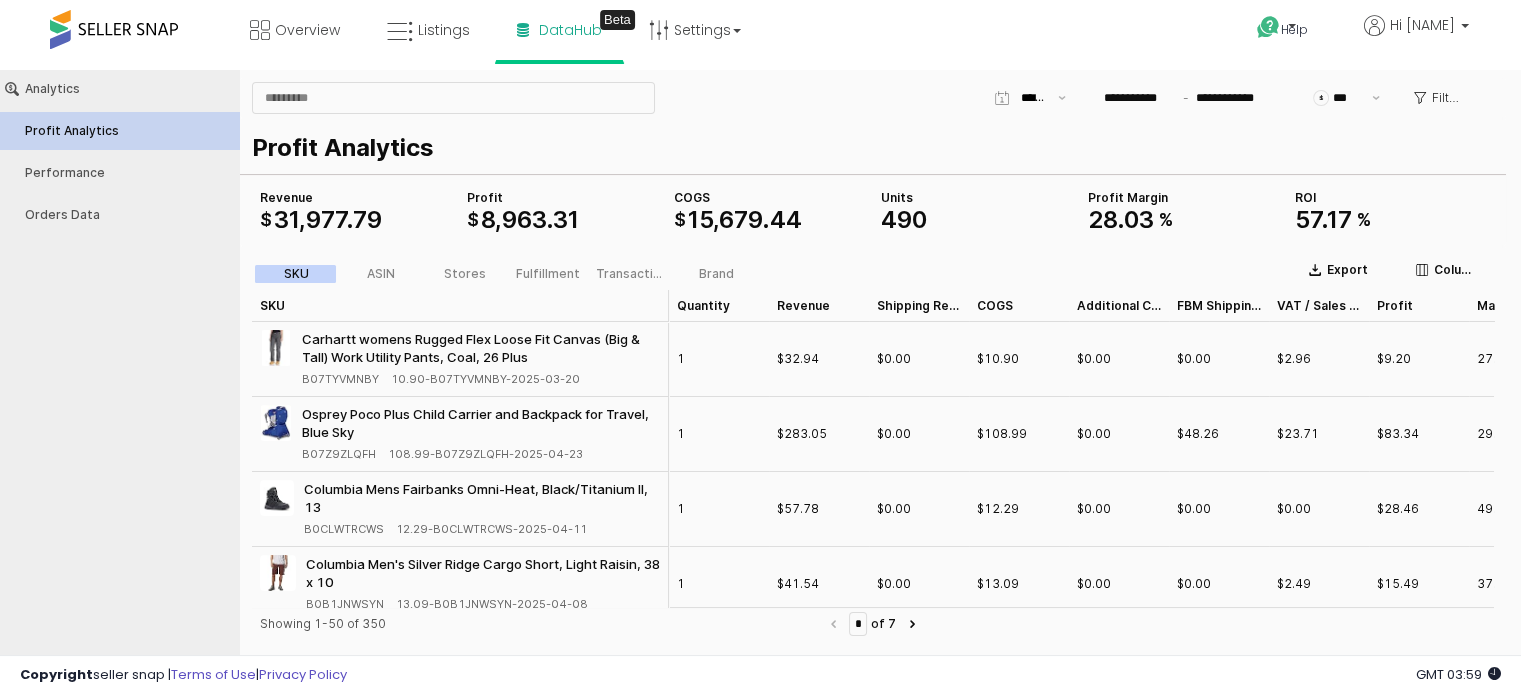 click on "Profit Analytics" at bounding box center [869, 148] 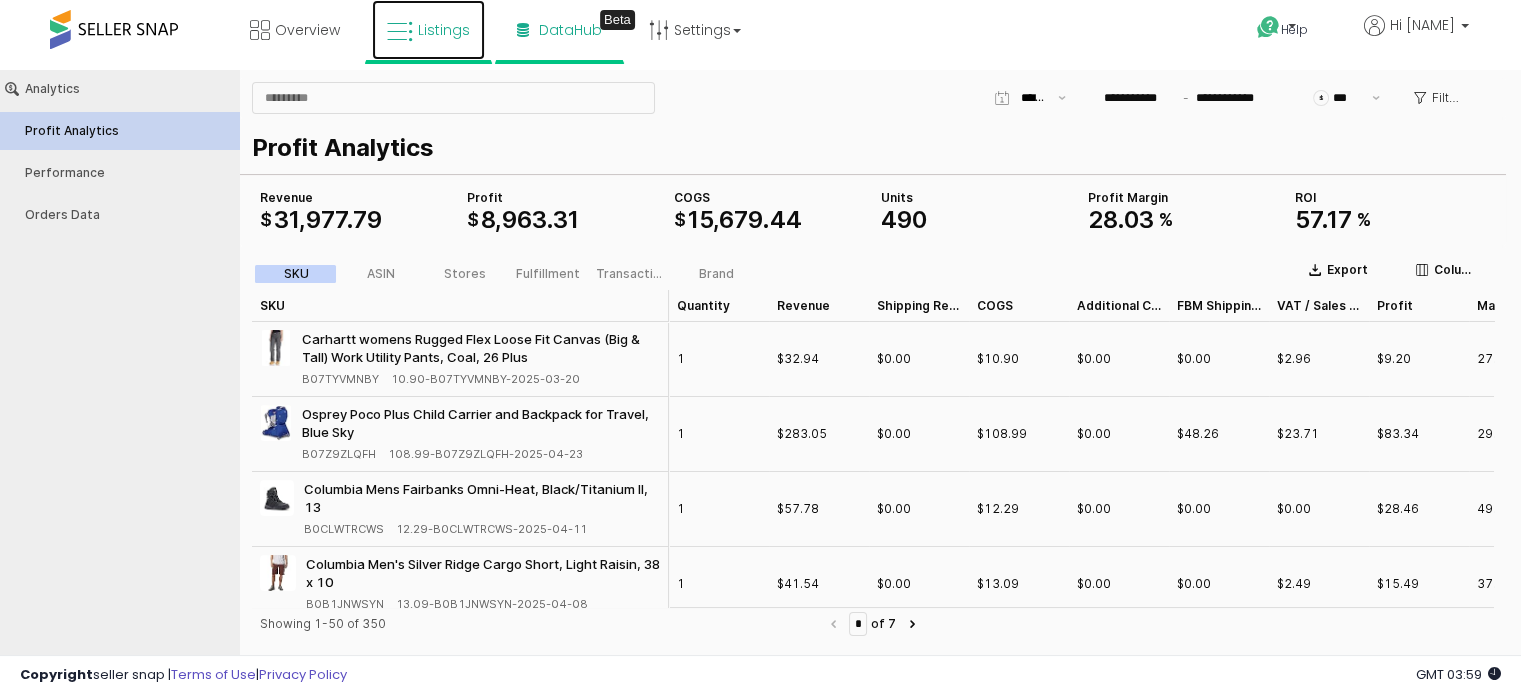 click on "Listings" at bounding box center (444, 30) 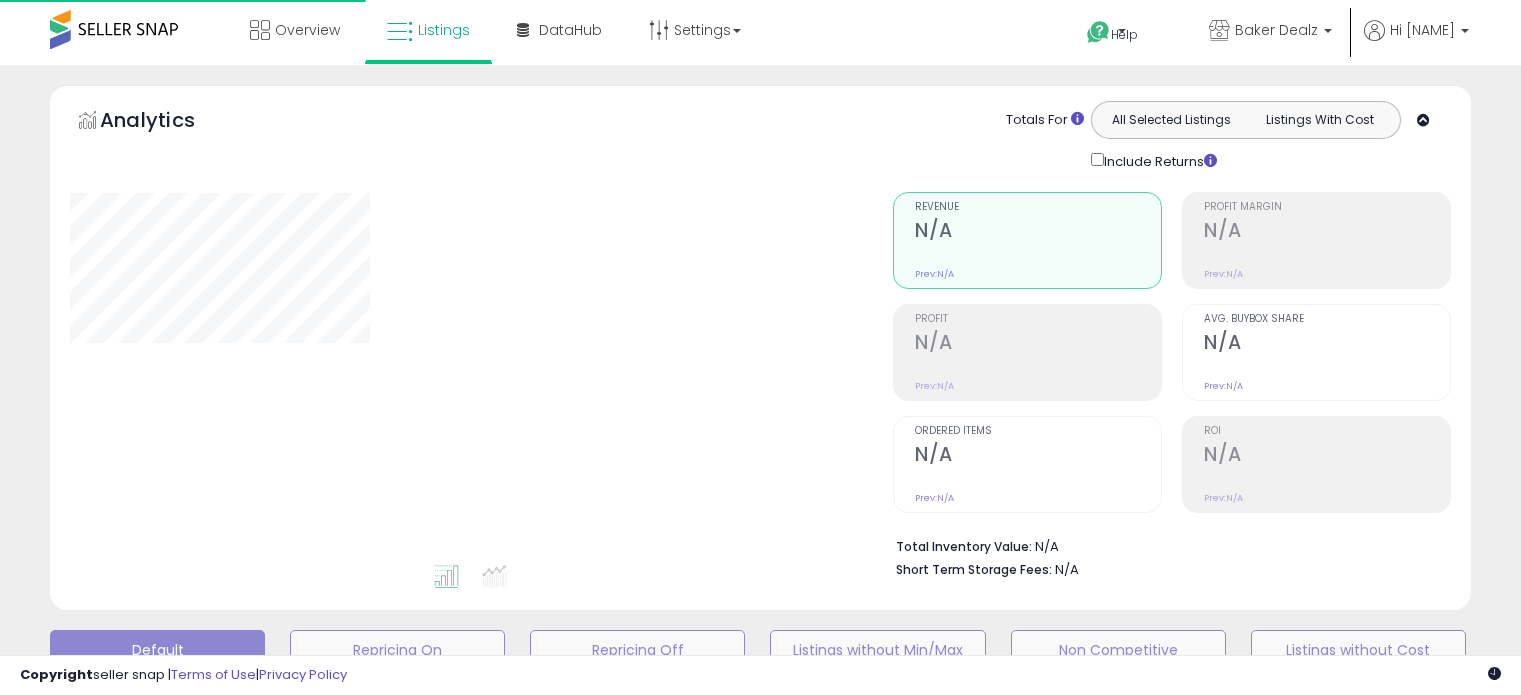 scroll, scrollTop: 0, scrollLeft: 0, axis: both 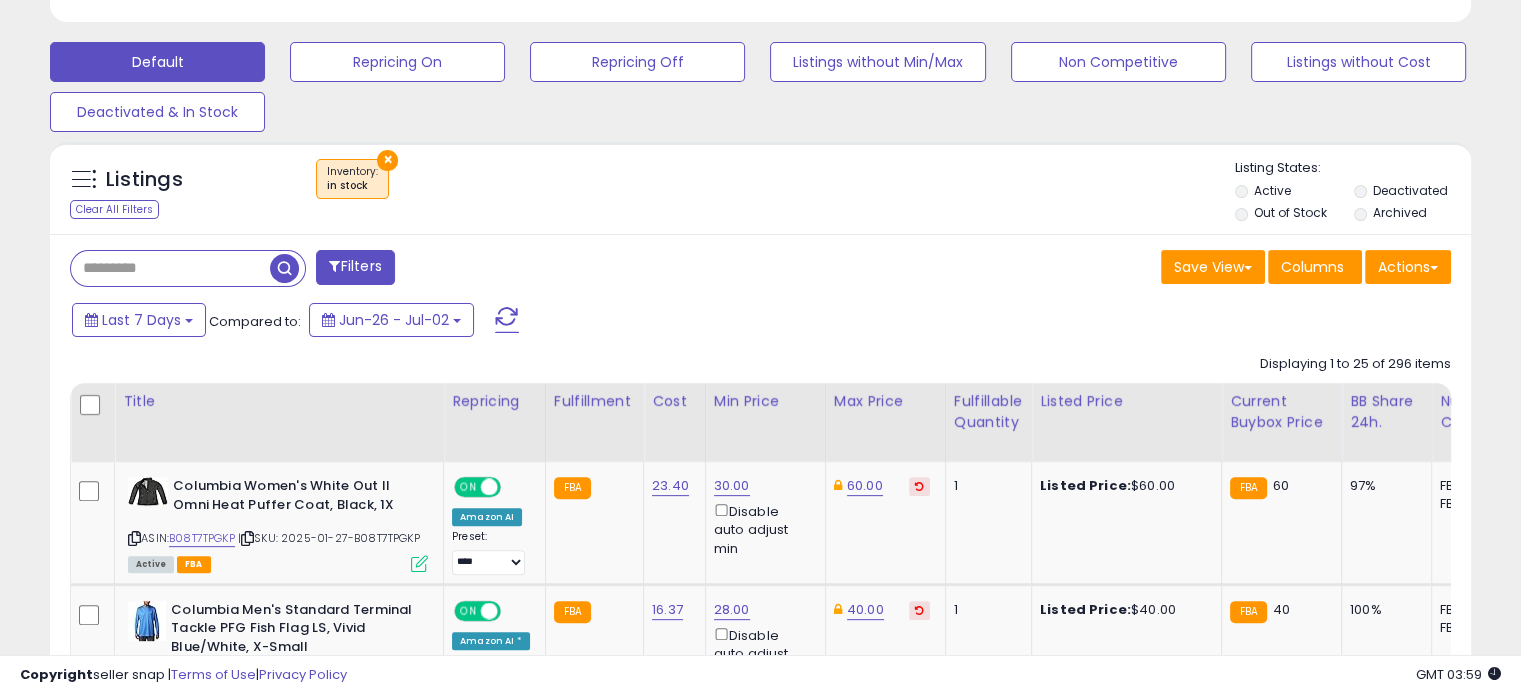 click on "Filters" at bounding box center (355, 267) 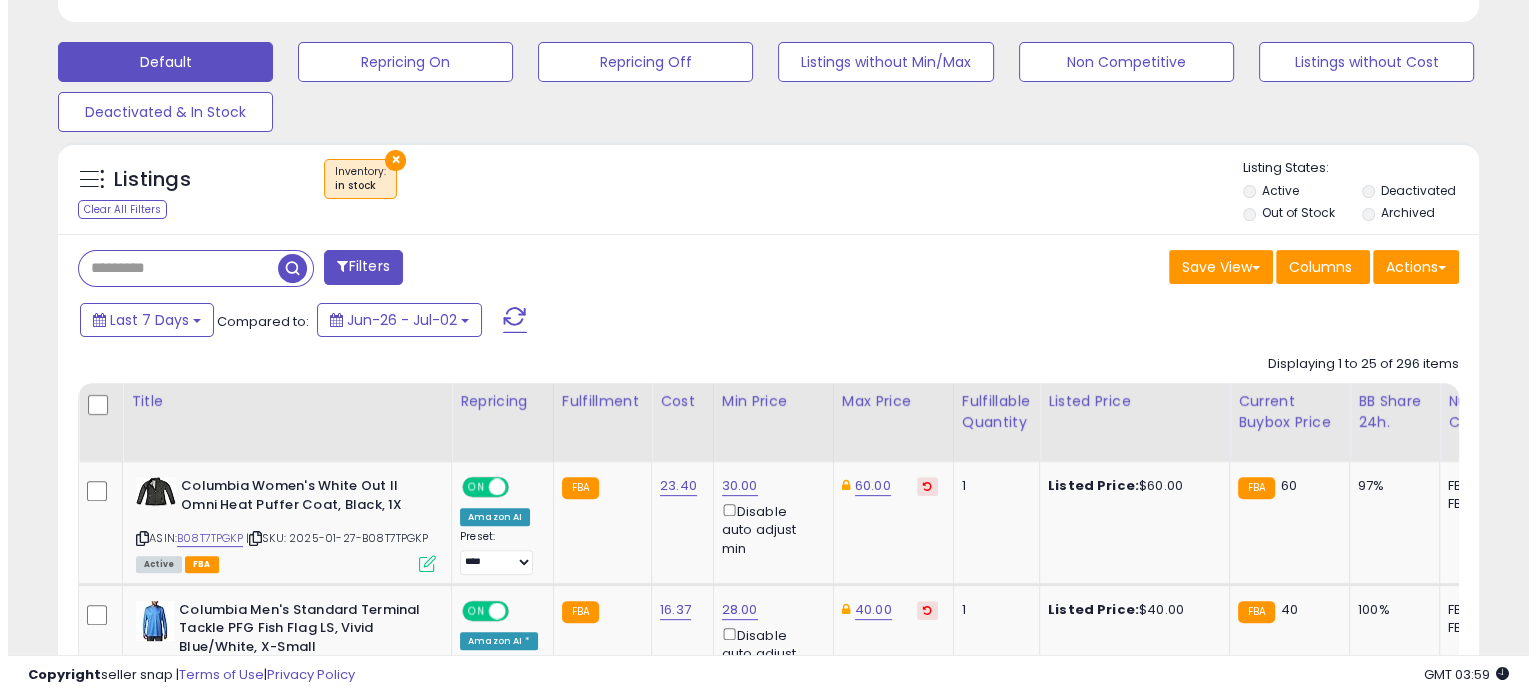 scroll, scrollTop: 999589, scrollLeft: 999168, axis: both 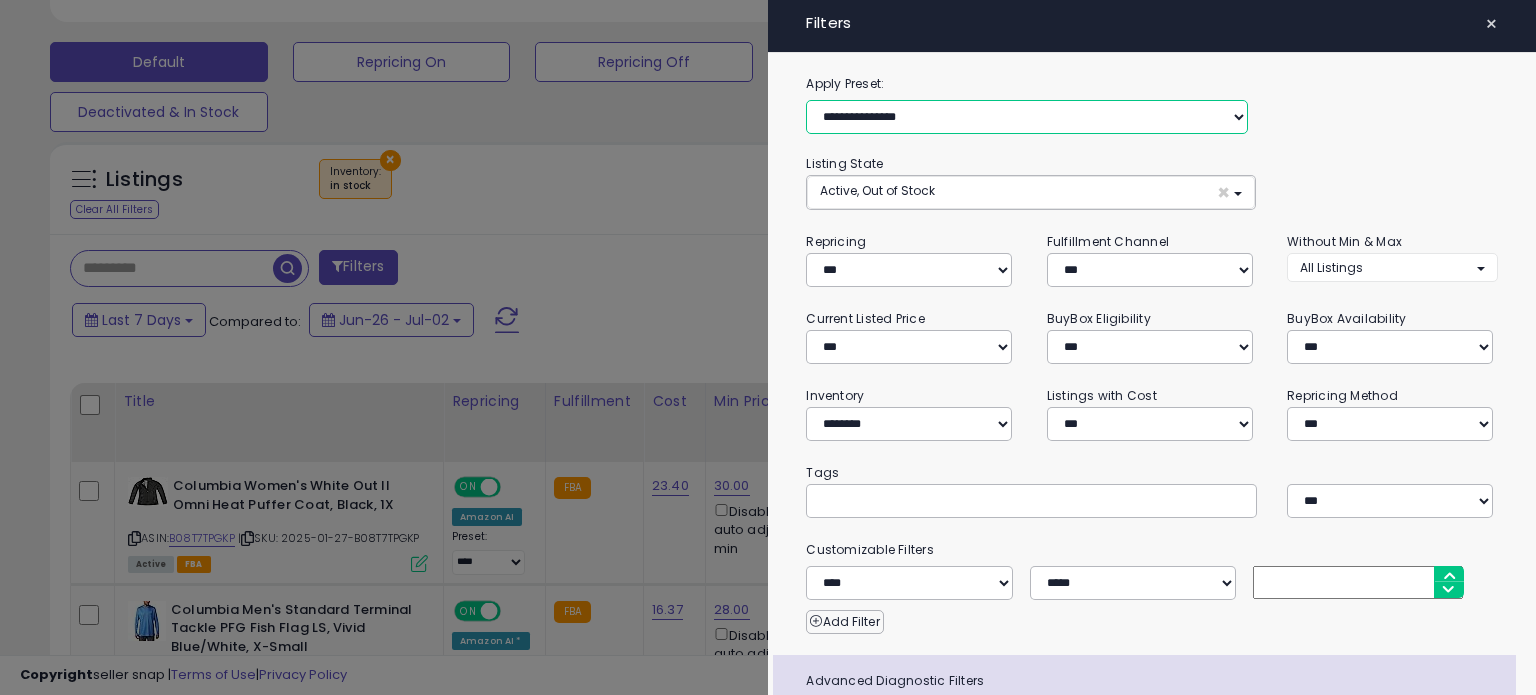 click on "**********" at bounding box center [1027, 117] 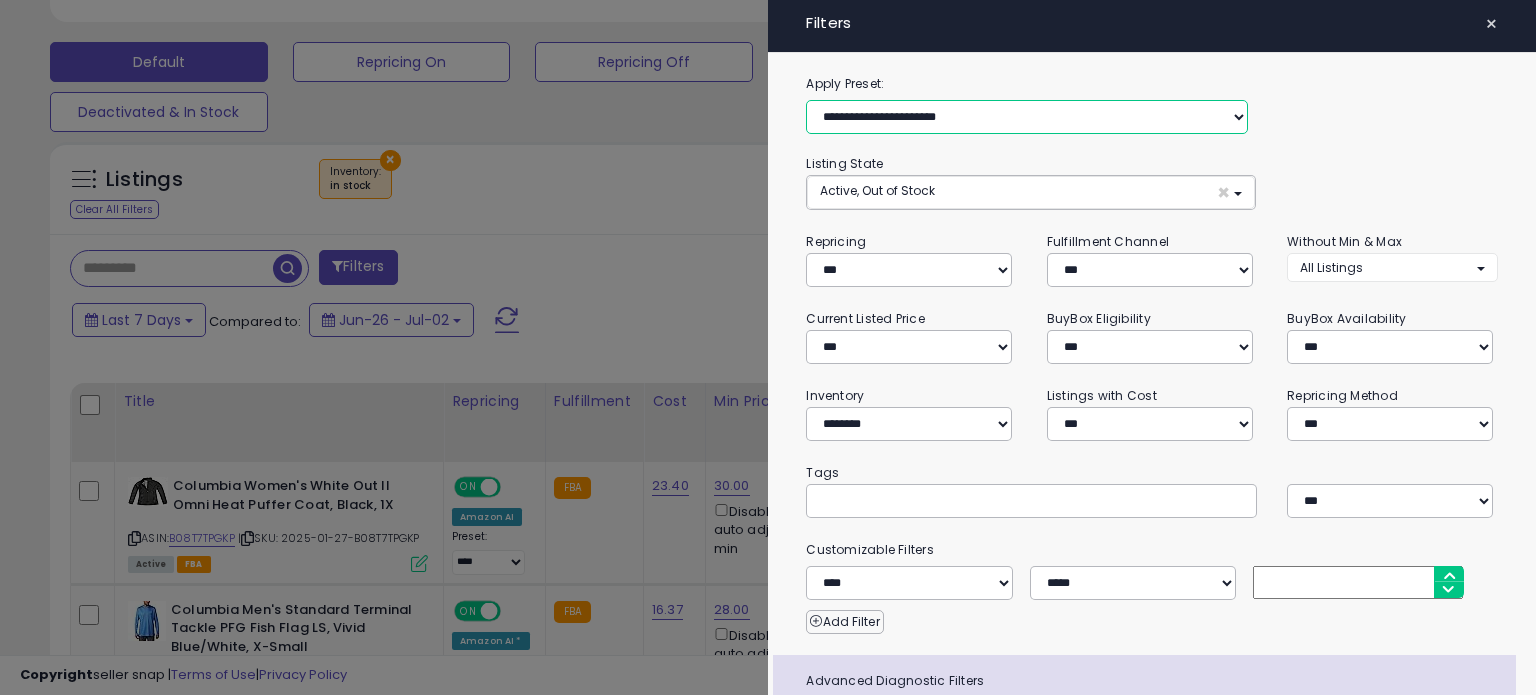 click on "**********" at bounding box center [1027, 117] 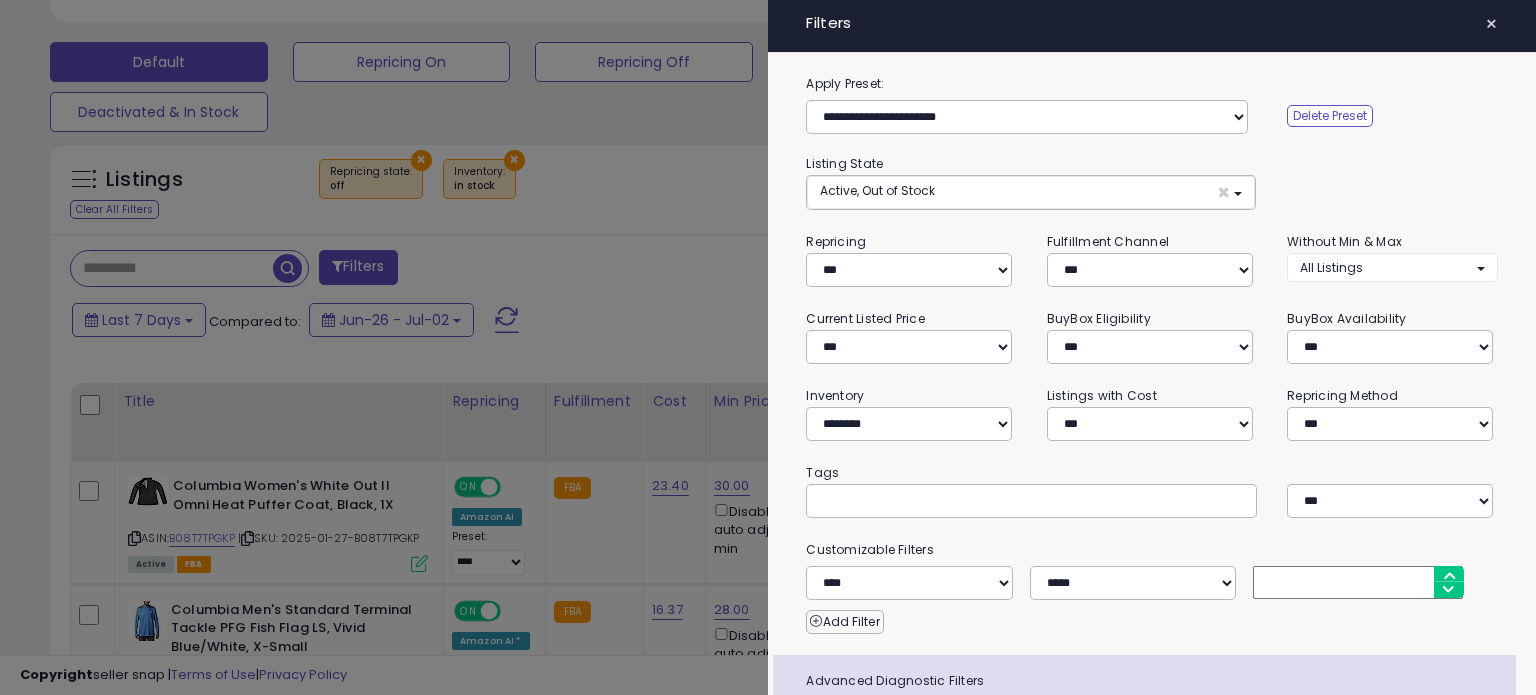 click on "**********" 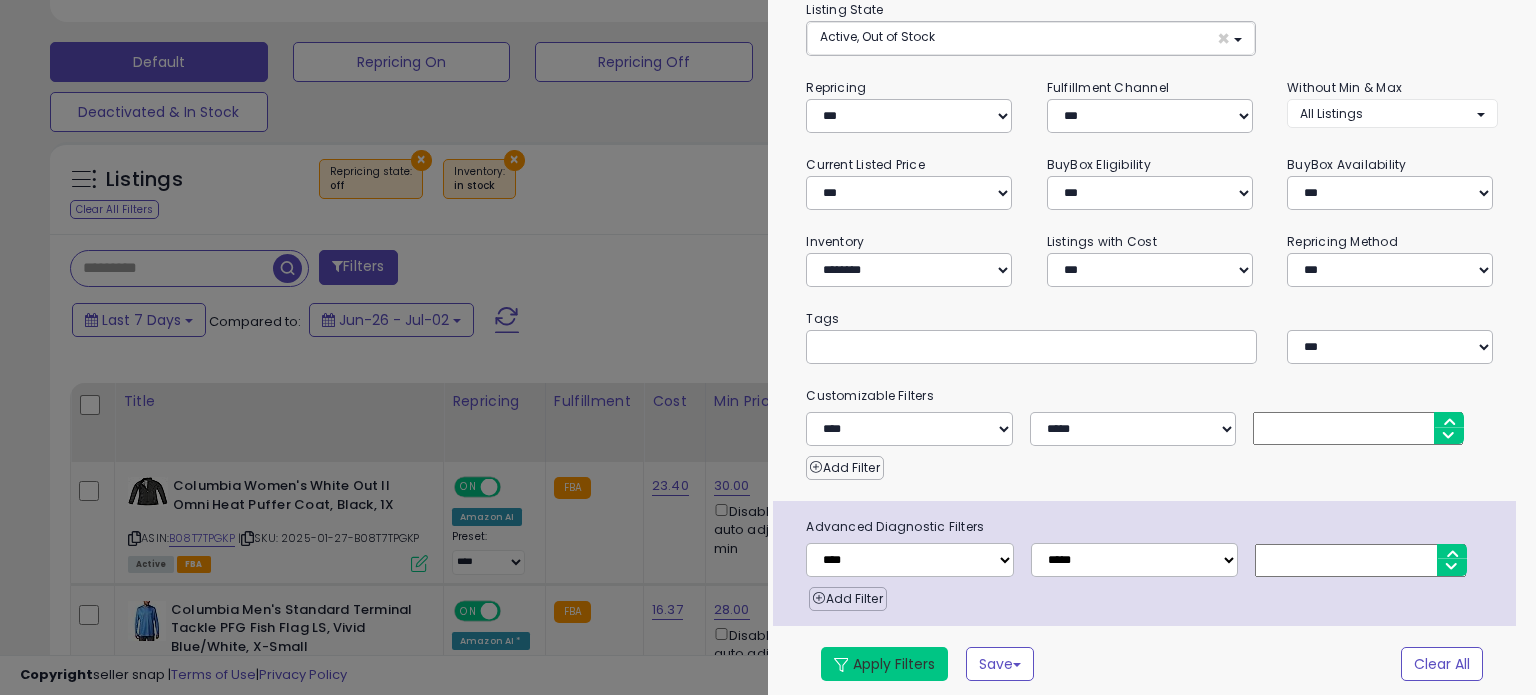 click on "Apply Filters" at bounding box center (884, 664) 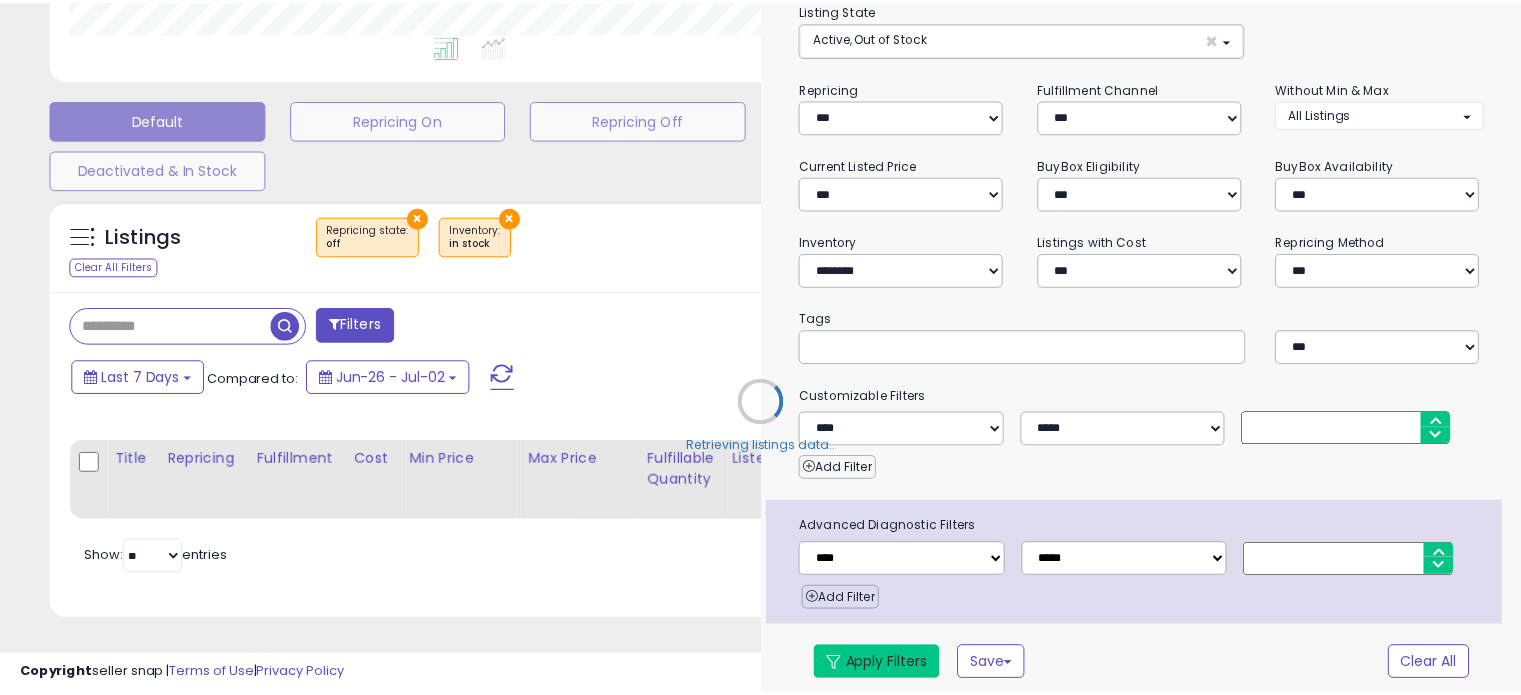 scroll, scrollTop: 544, scrollLeft: 0, axis: vertical 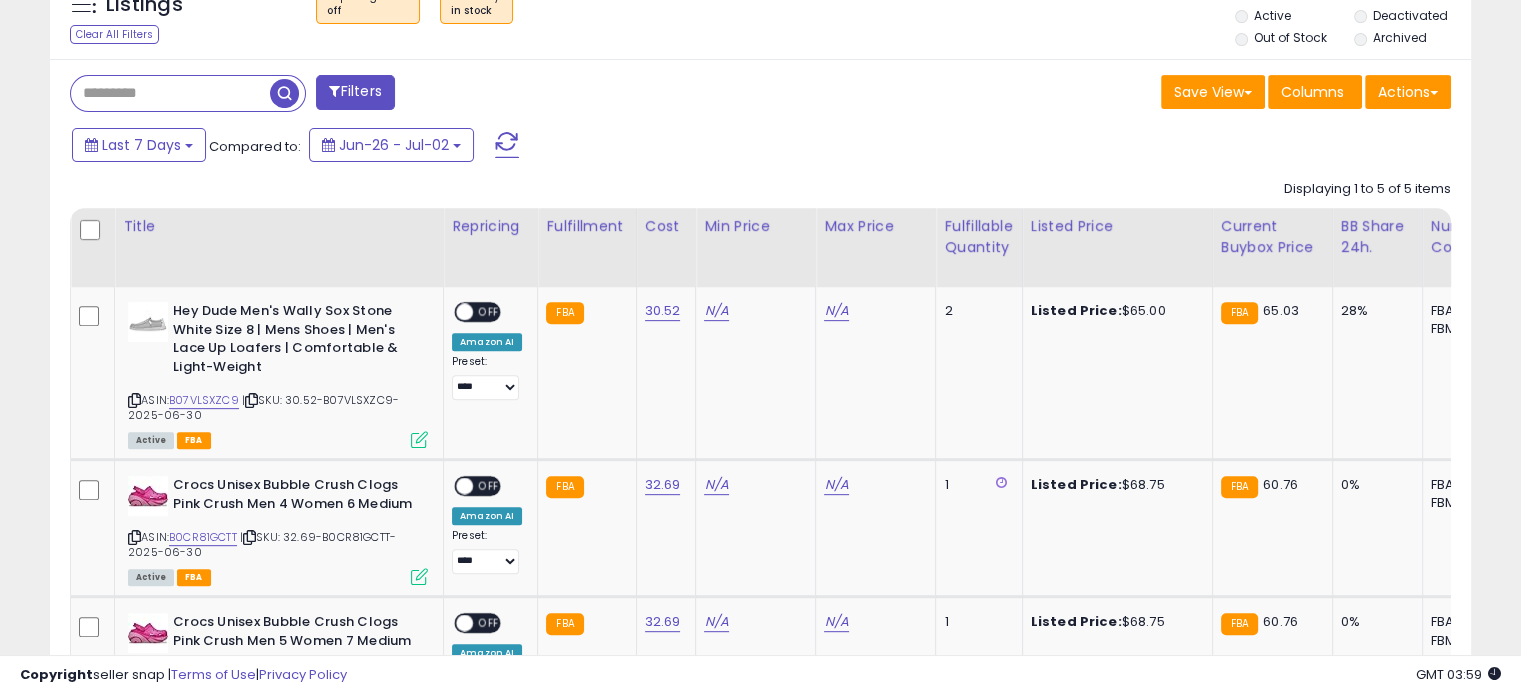 click on "Last 7 Days
Compared to:
Jun-26 - Jul-02" at bounding box center [585, 147] 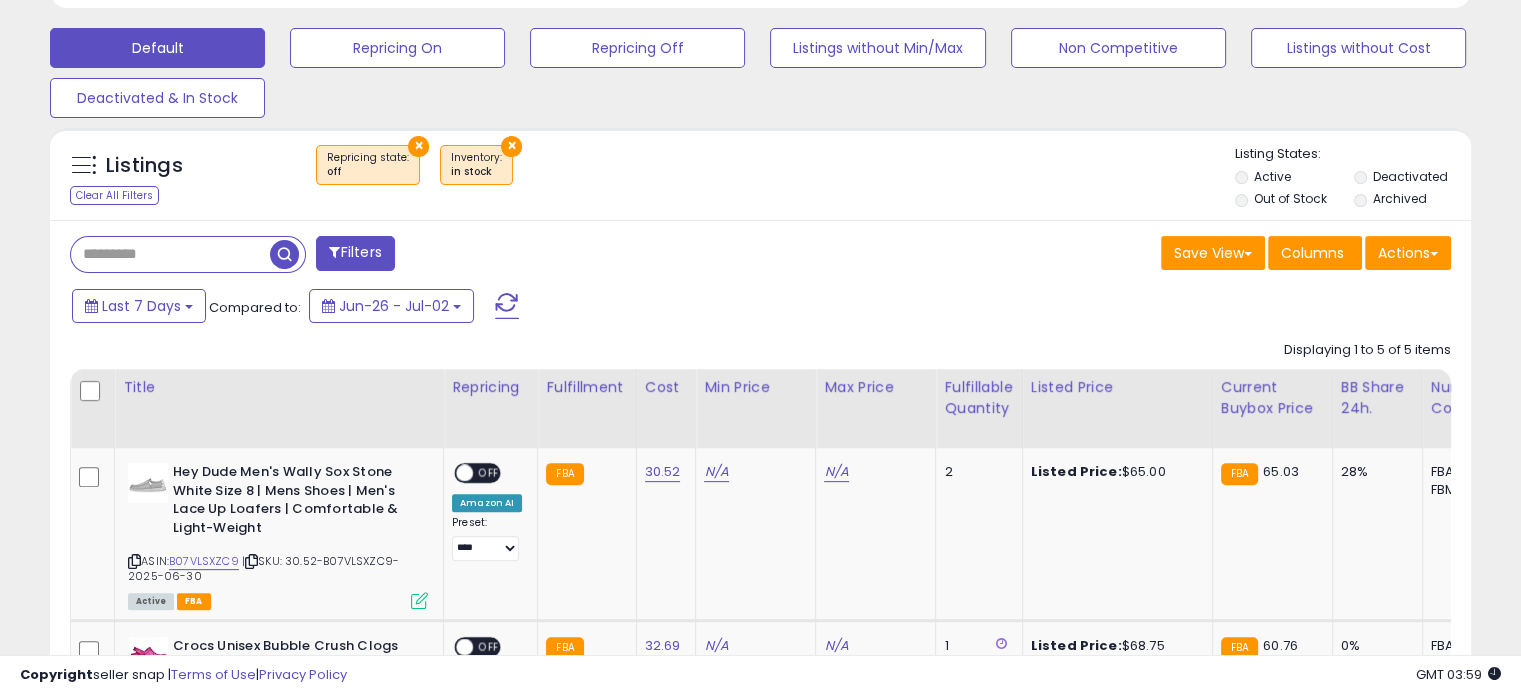 scroll, scrollTop: 603, scrollLeft: 0, axis: vertical 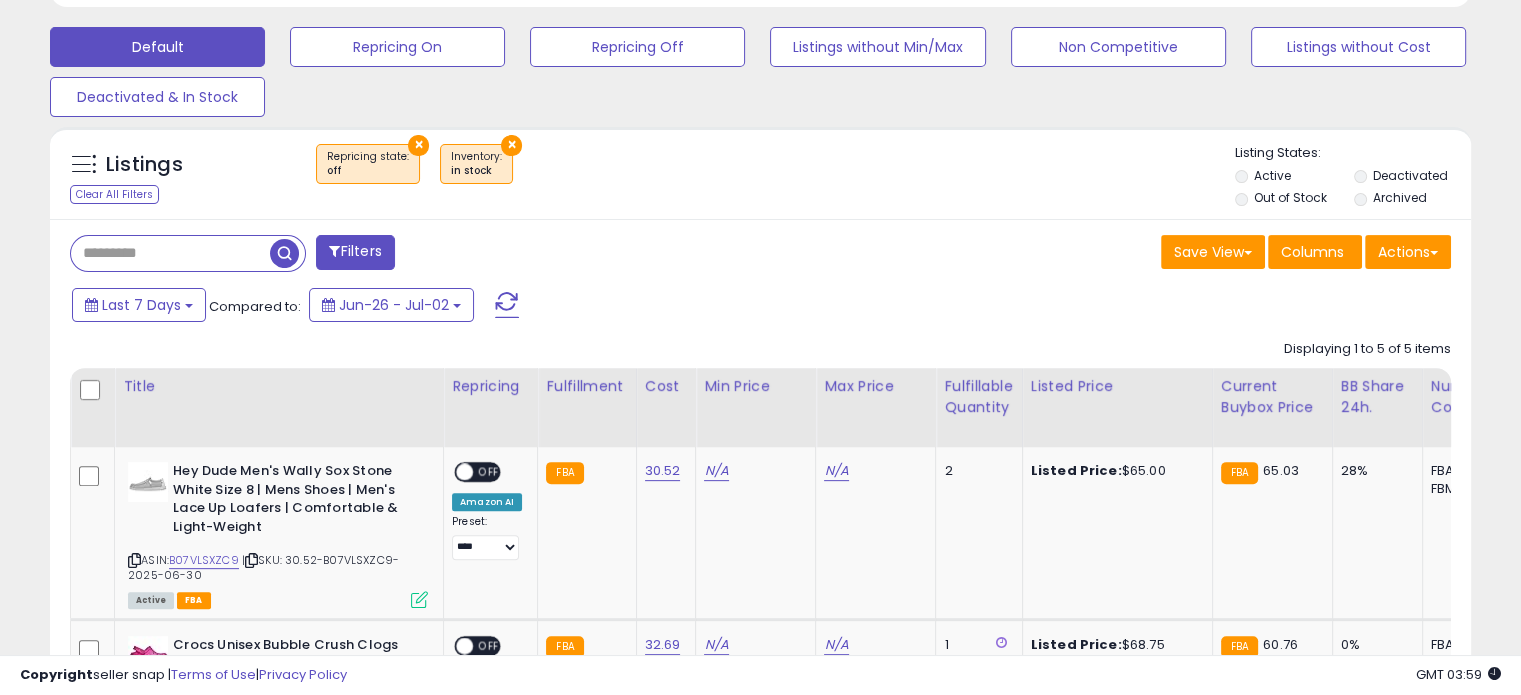 click on "×" at bounding box center (418, 145) 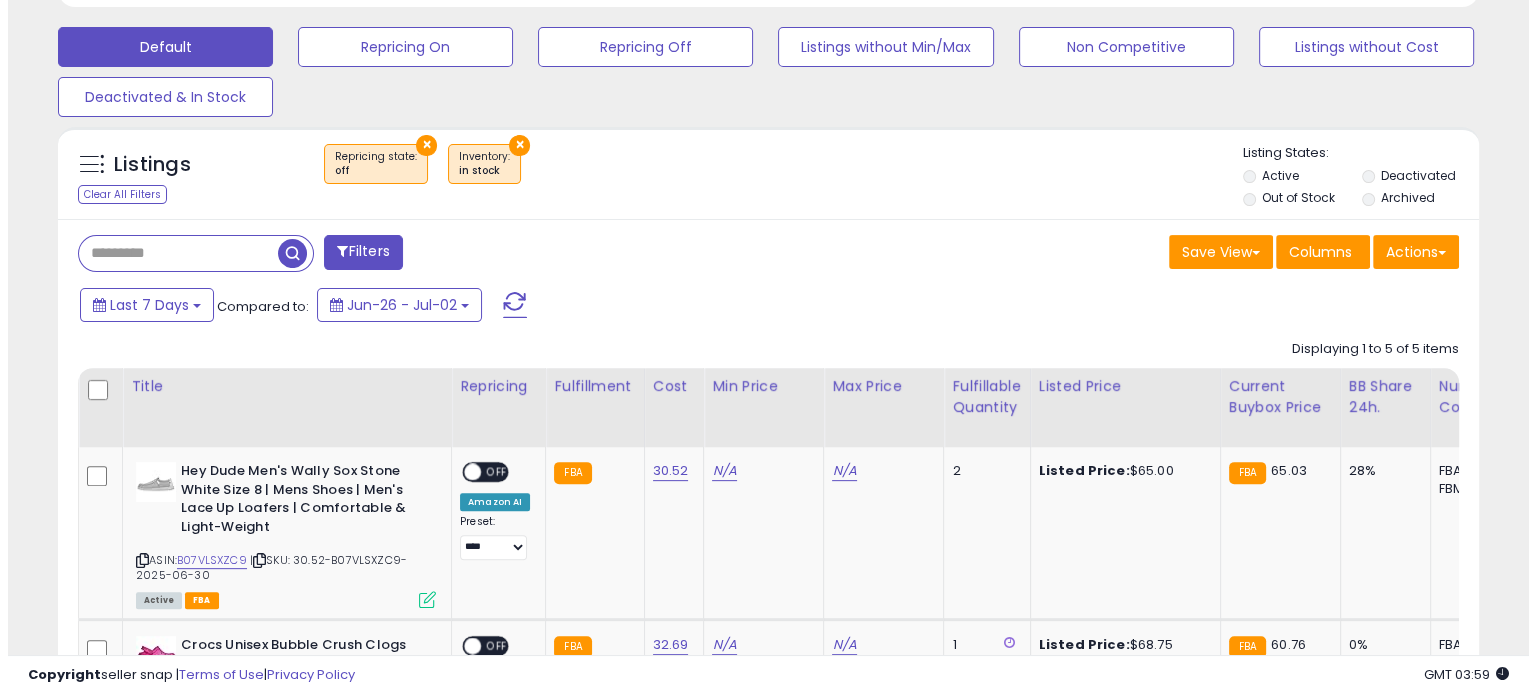 scroll, scrollTop: 524, scrollLeft: 0, axis: vertical 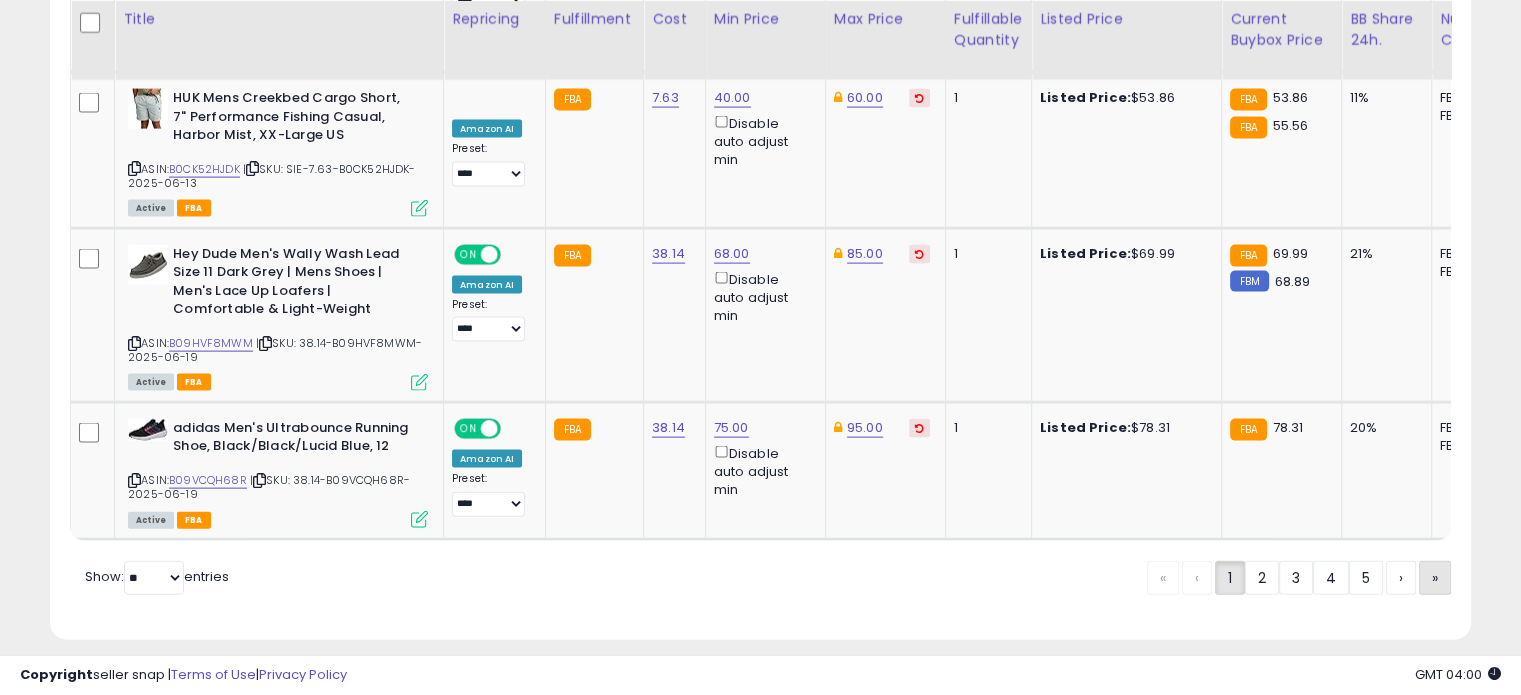 click on "»" at bounding box center (1435, 578) 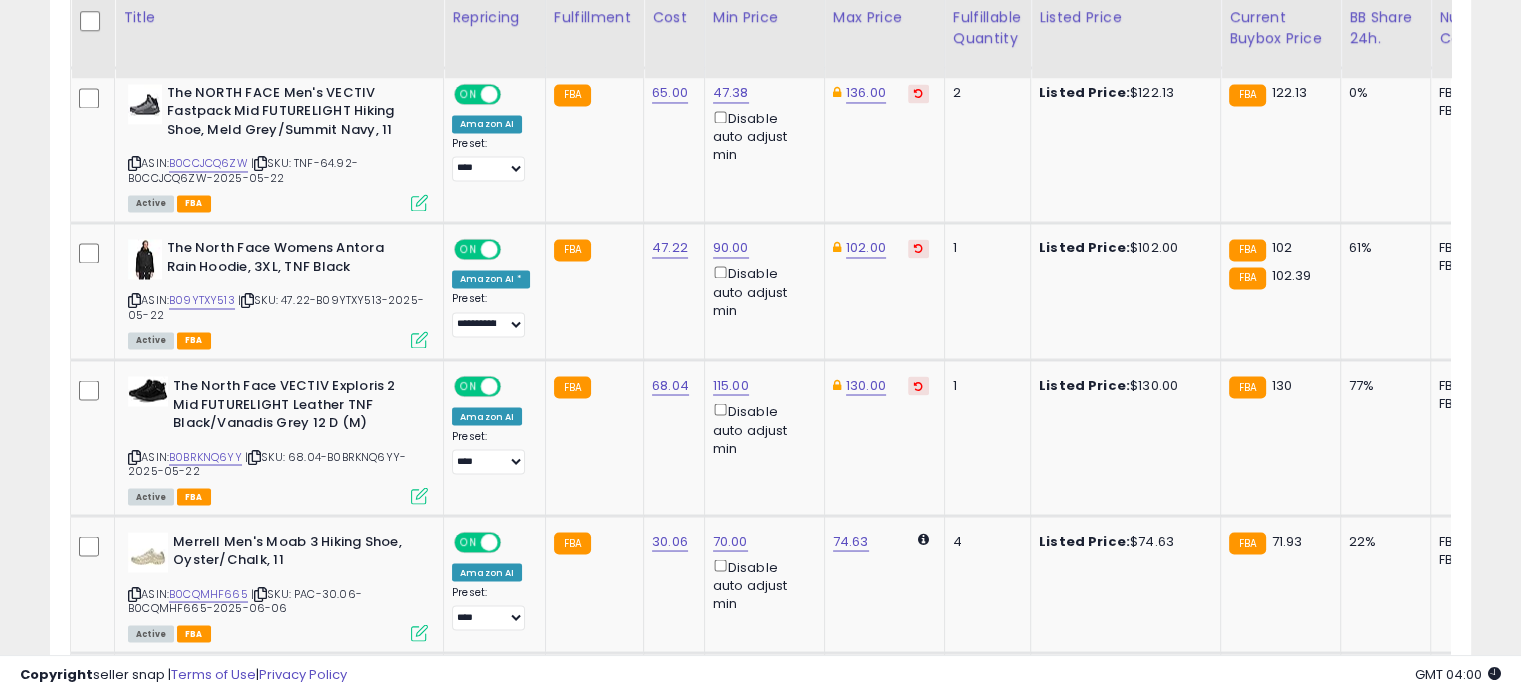 scroll, scrollTop: 3448, scrollLeft: 0, axis: vertical 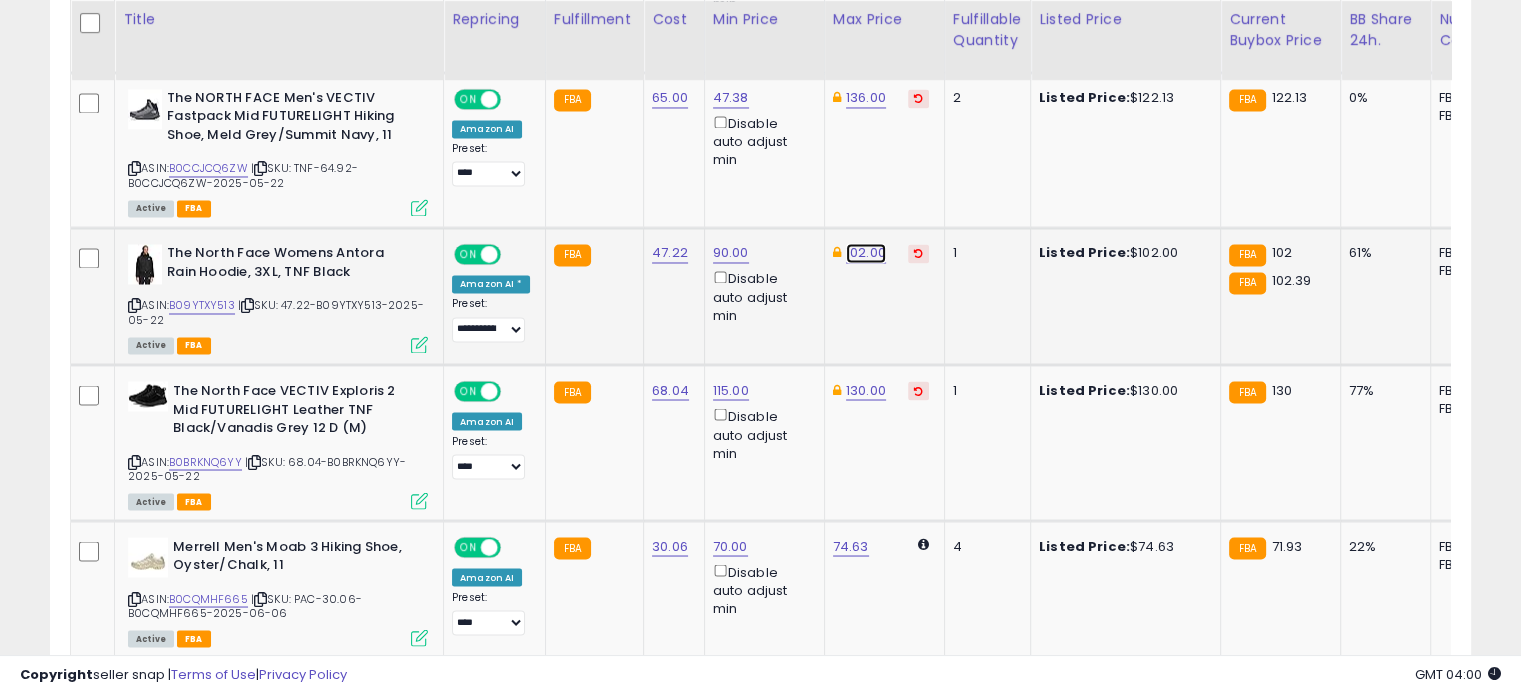 click on "102.00" at bounding box center (866, -2200) 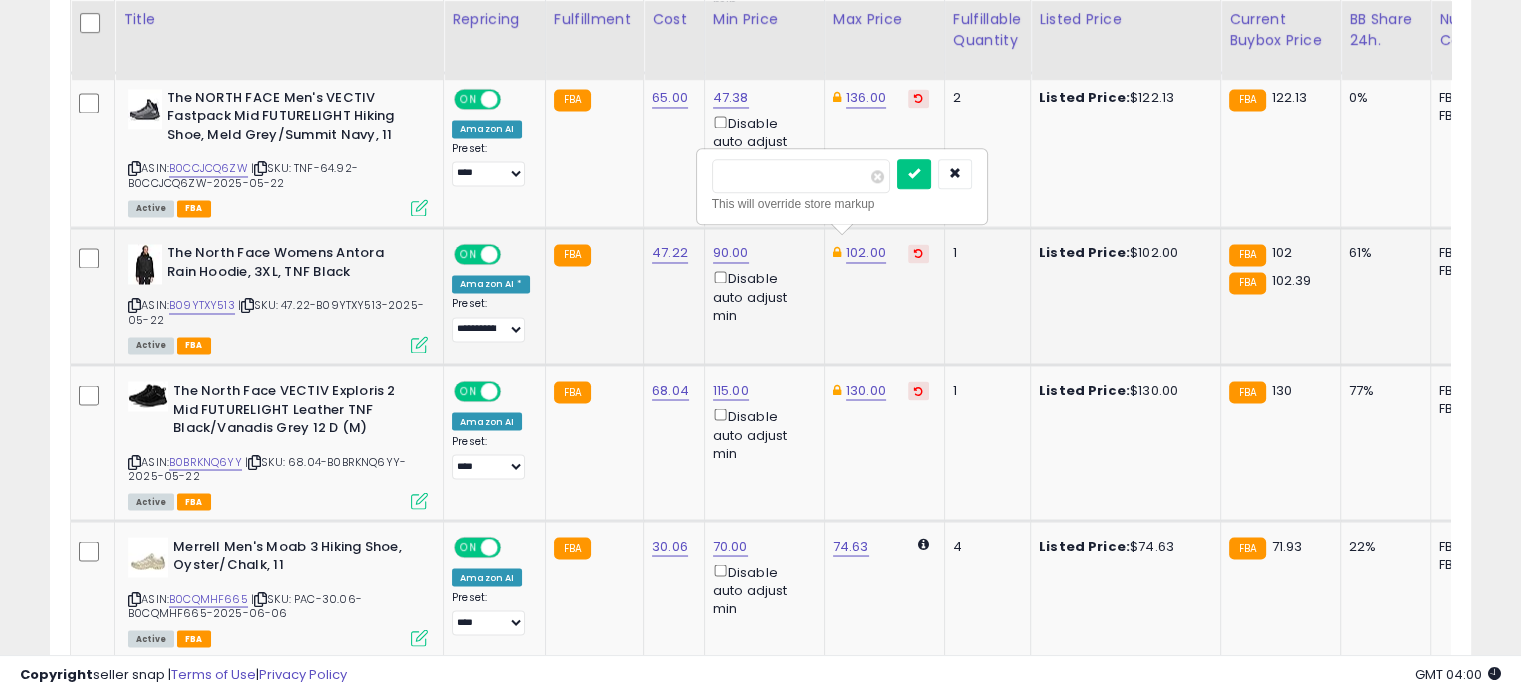 drag, startPoint x: 794, startPoint y: 167, endPoint x: 706, endPoint y: 162, distance: 88.14193 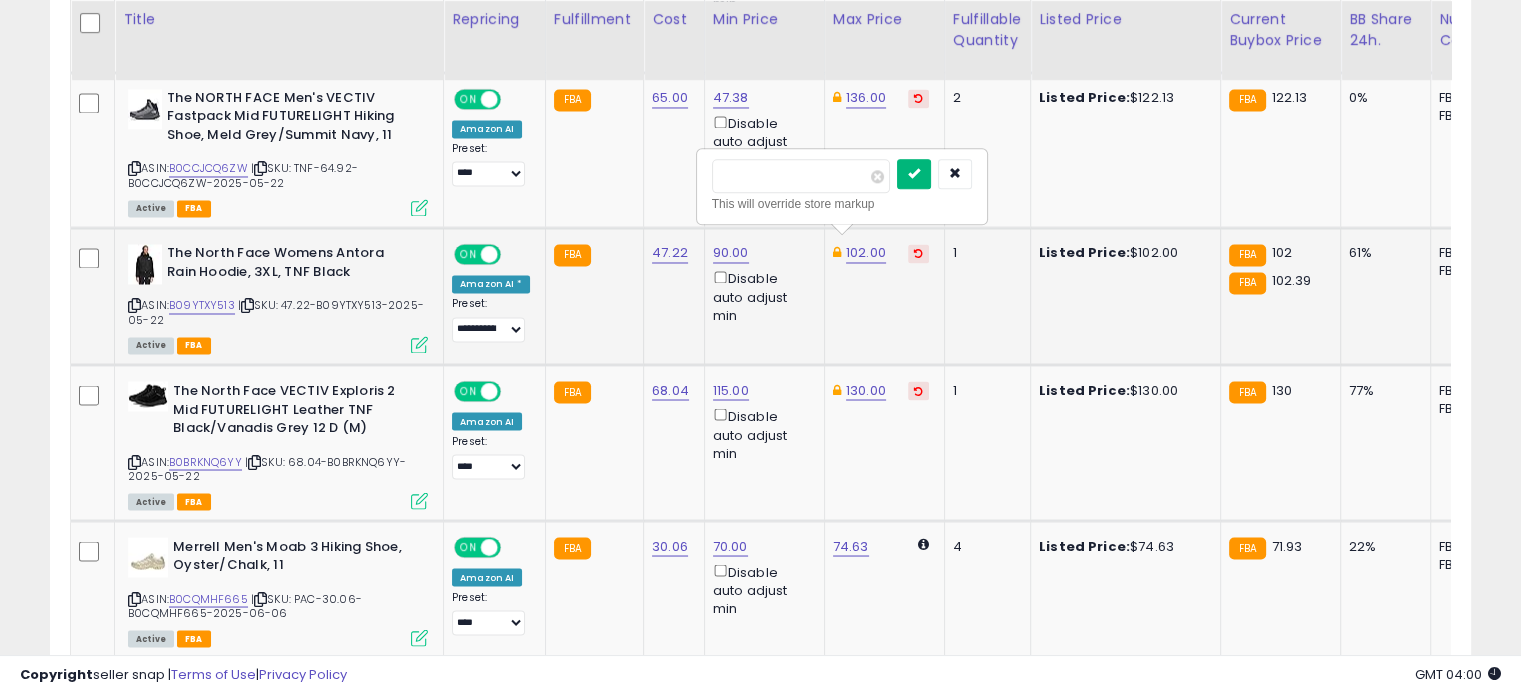 type on "**" 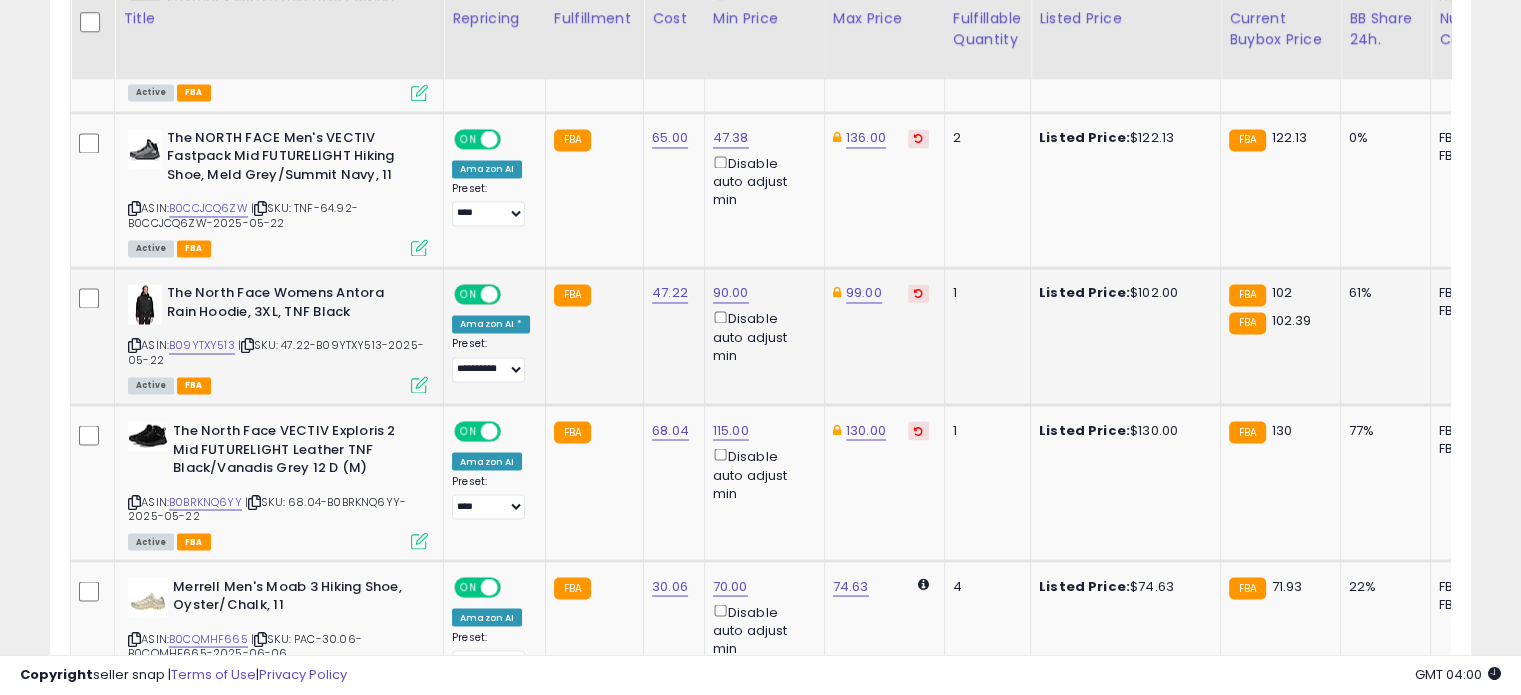 scroll 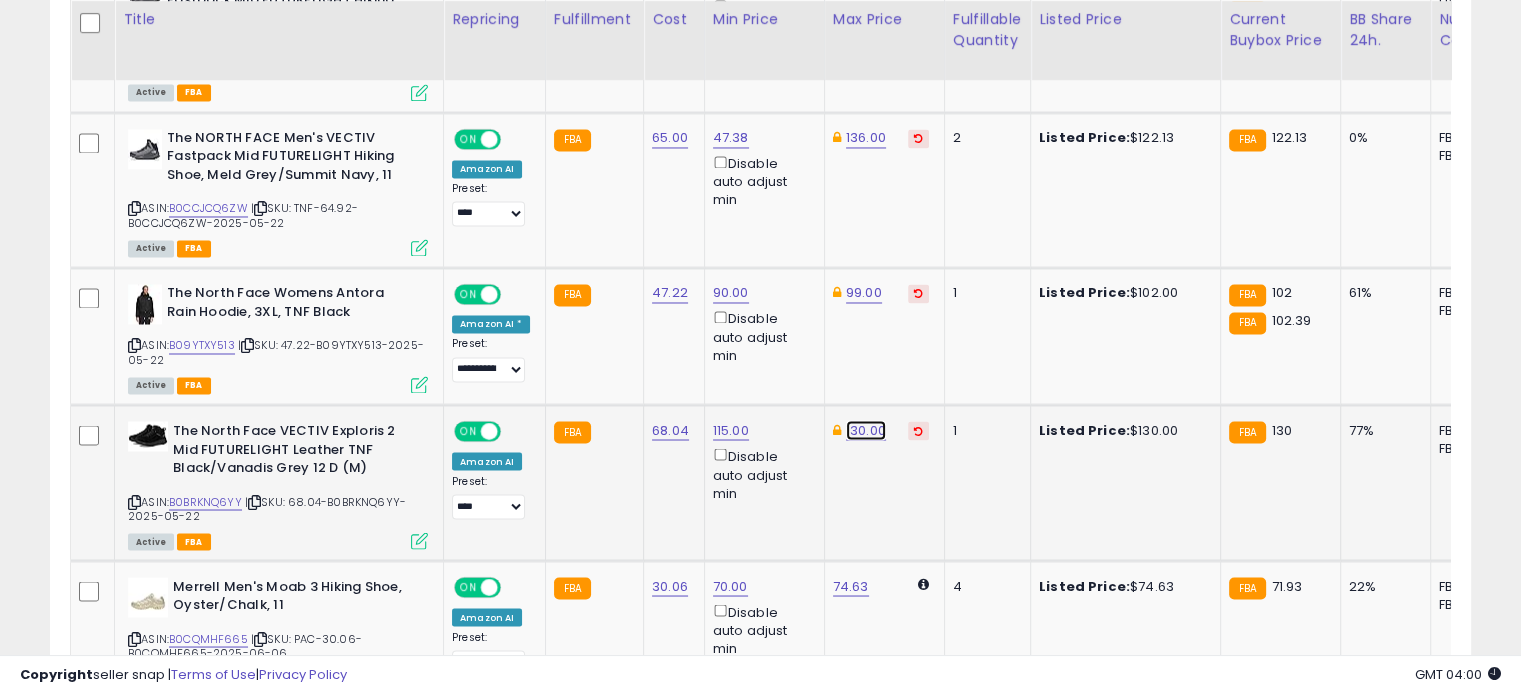 click on "130.00" at bounding box center [866, -2160] 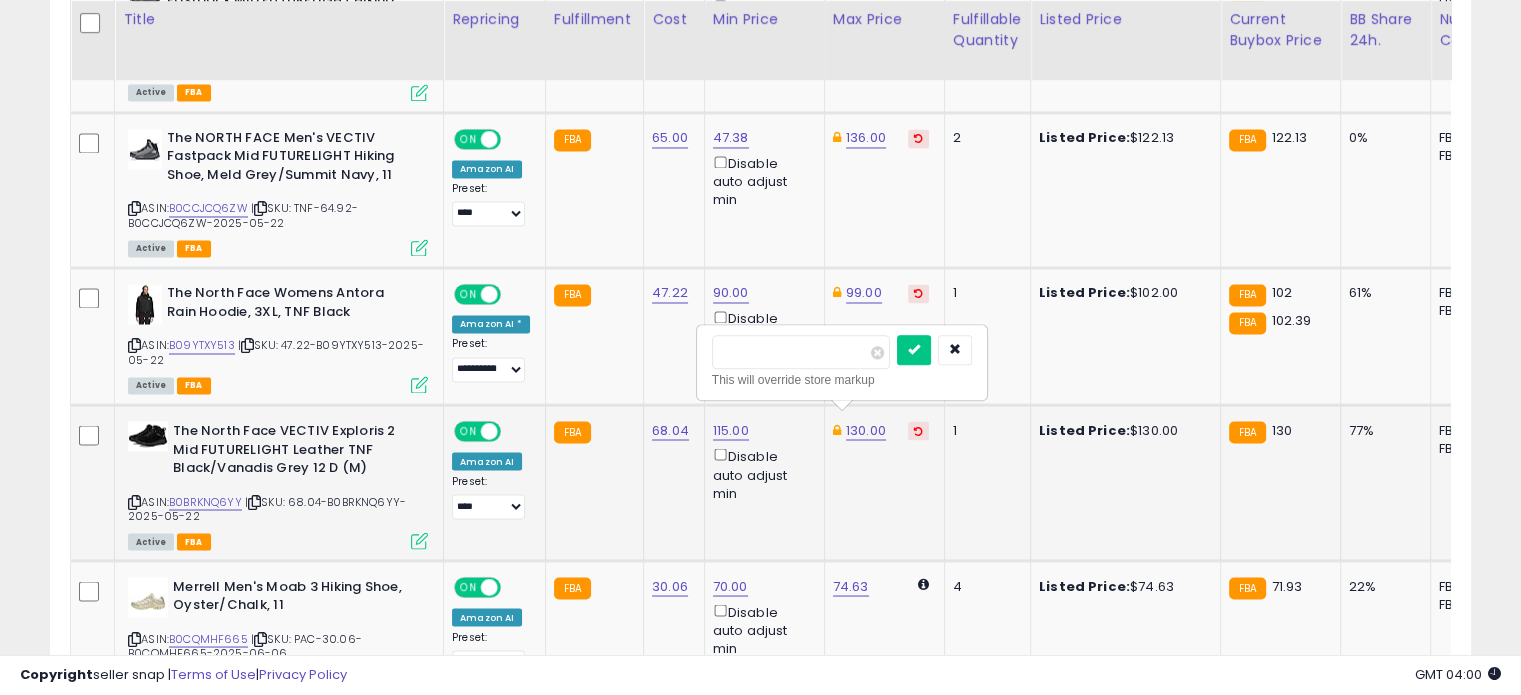 drag, startPoint x: 747, startPoint y: 344, endPoint x: 698, endPoint y: 343, distance: 49.010204 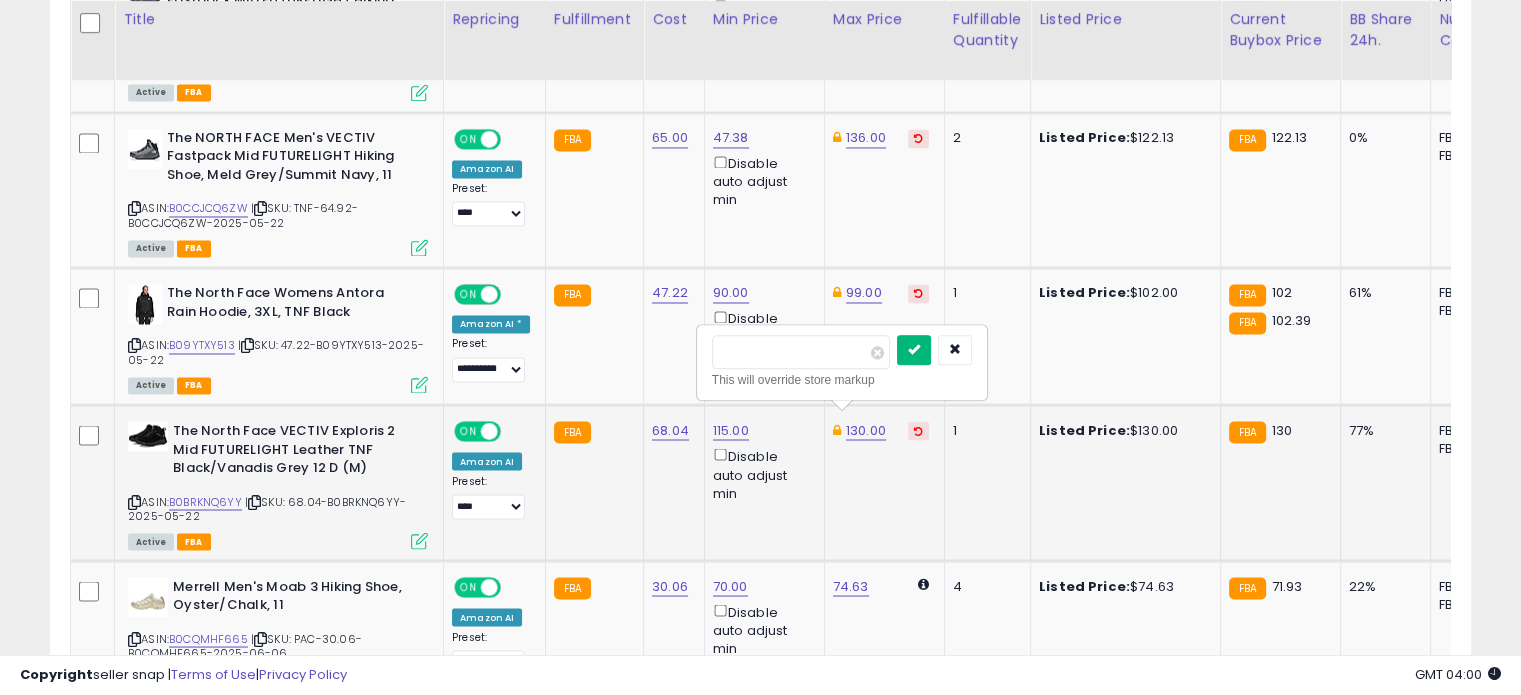 type on "***" 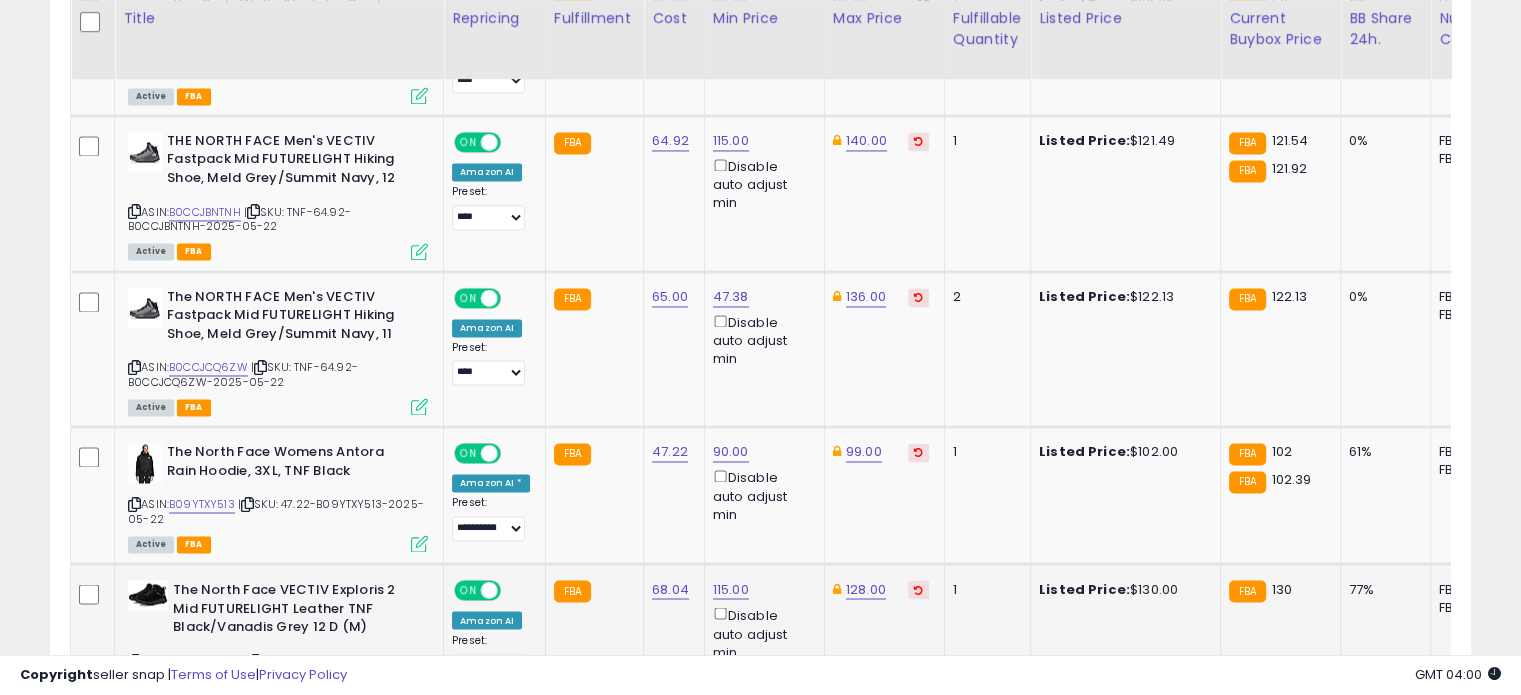 scroll, scrollTop: 3245, scrollLeft: 0, axis: vertical 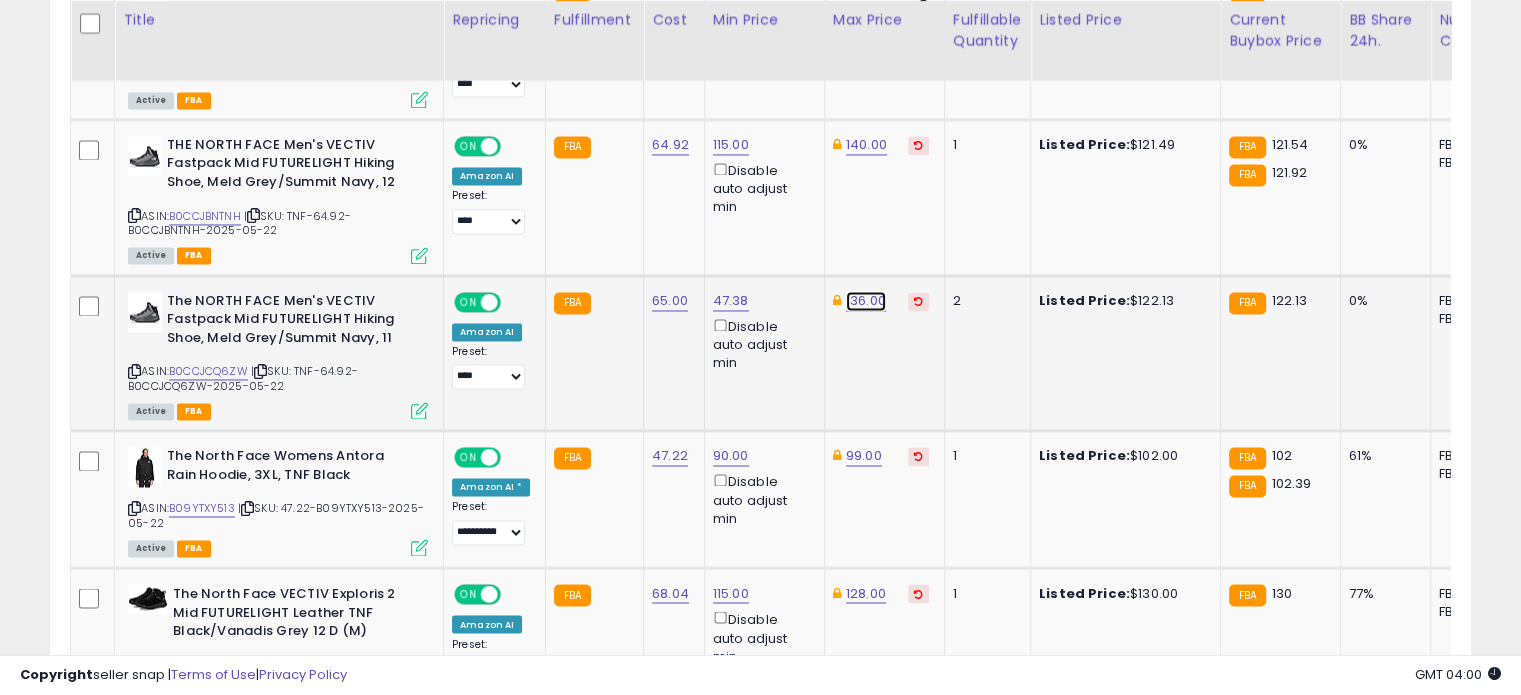 click on "136.00" at bounding box center [866, -1997] 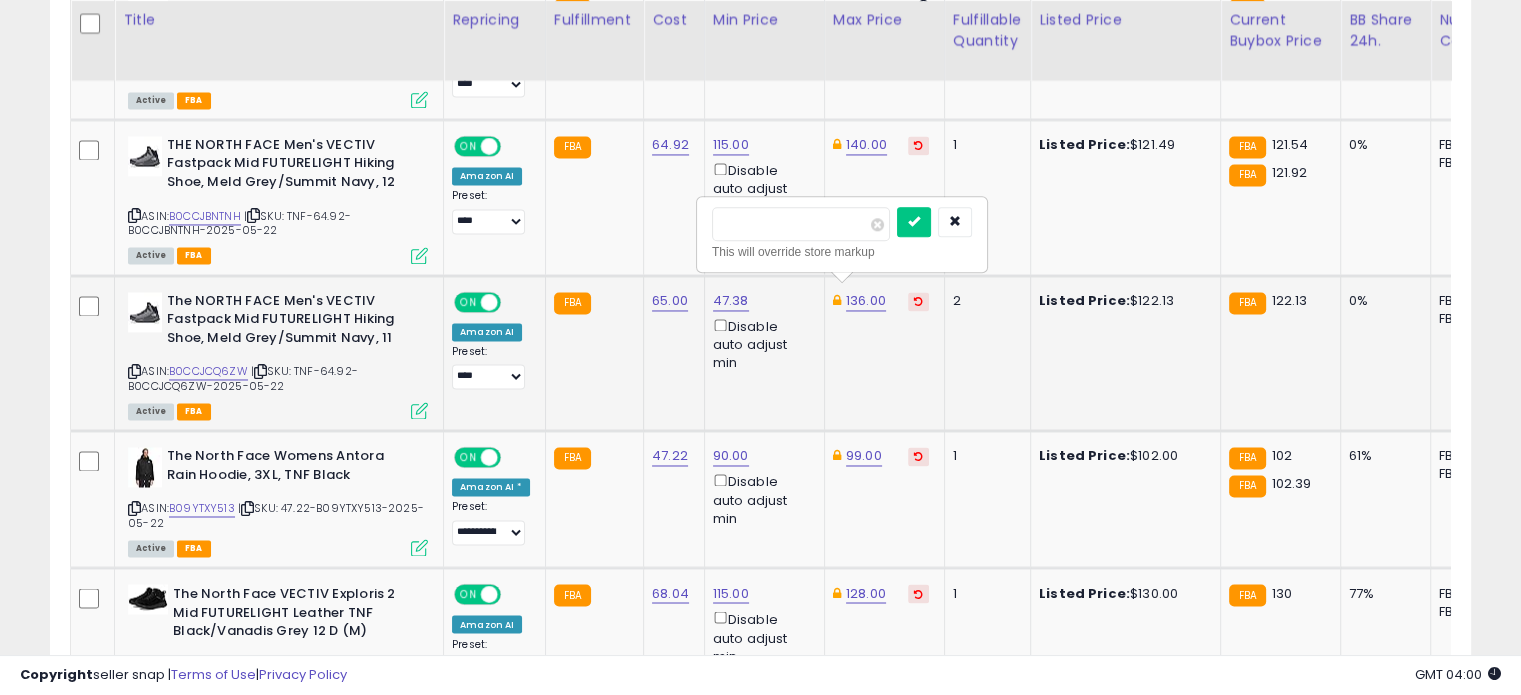drag, startPoint x: 788, startPoint y: 215, endPoint x: 703, endPoint y: 215, distance: 85 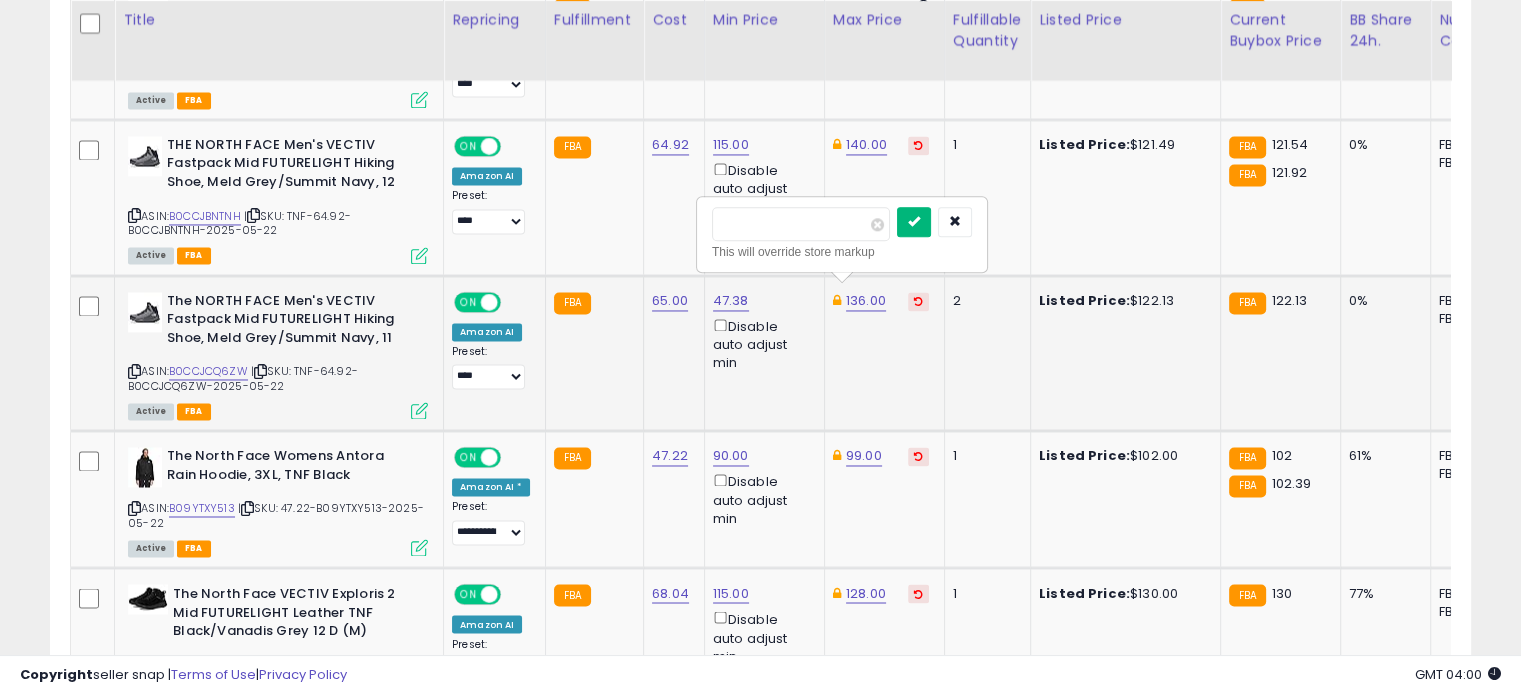 type on "***" 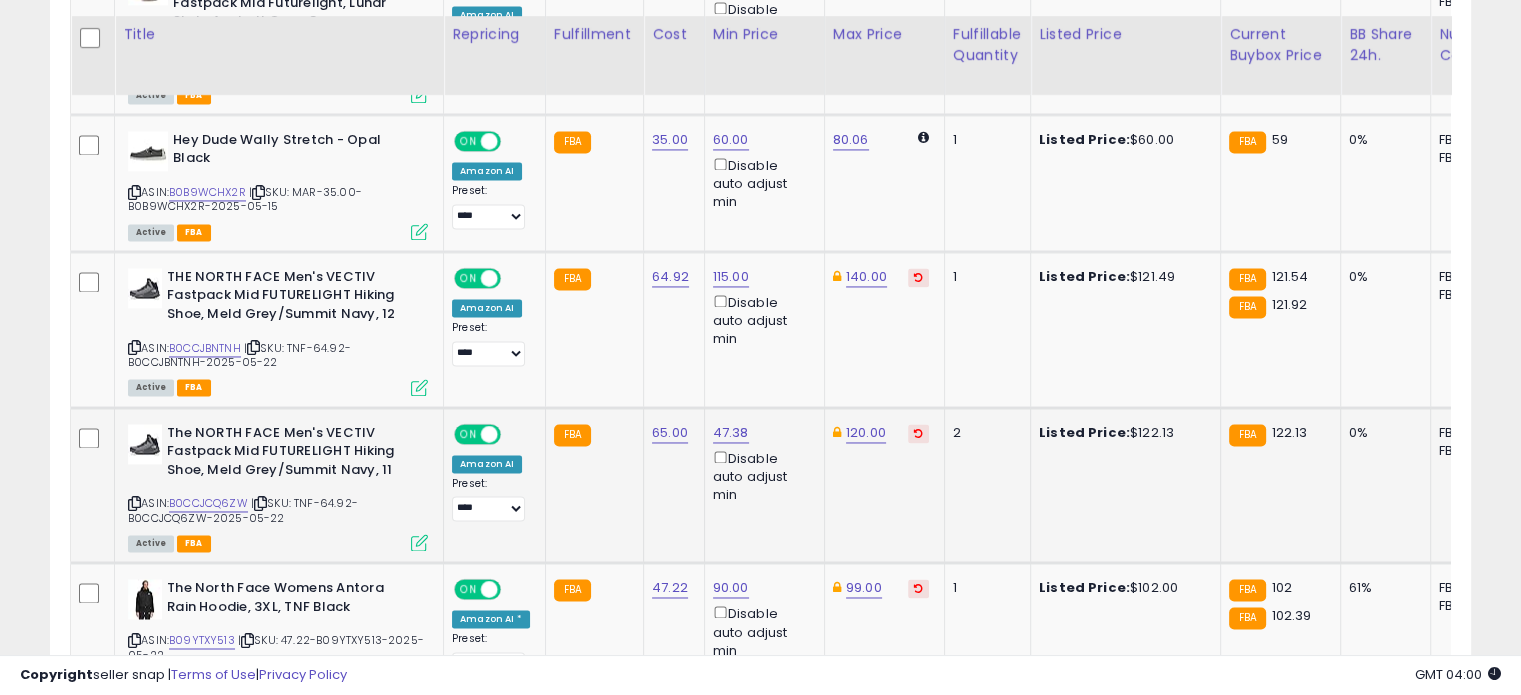 scroll, scrollTop: 3112, scrollLeft: 0, axis: vertical 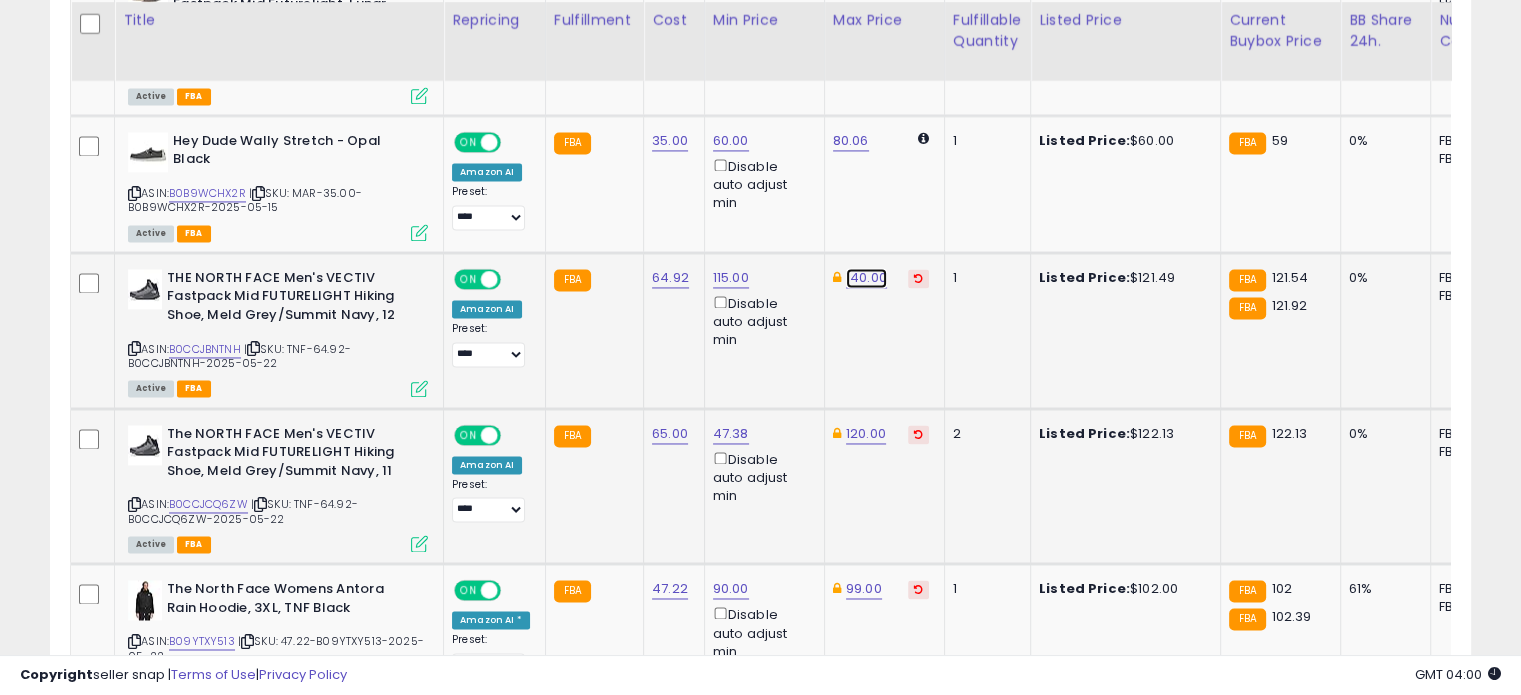click on "140.00" at bounding box center (866, -1864) 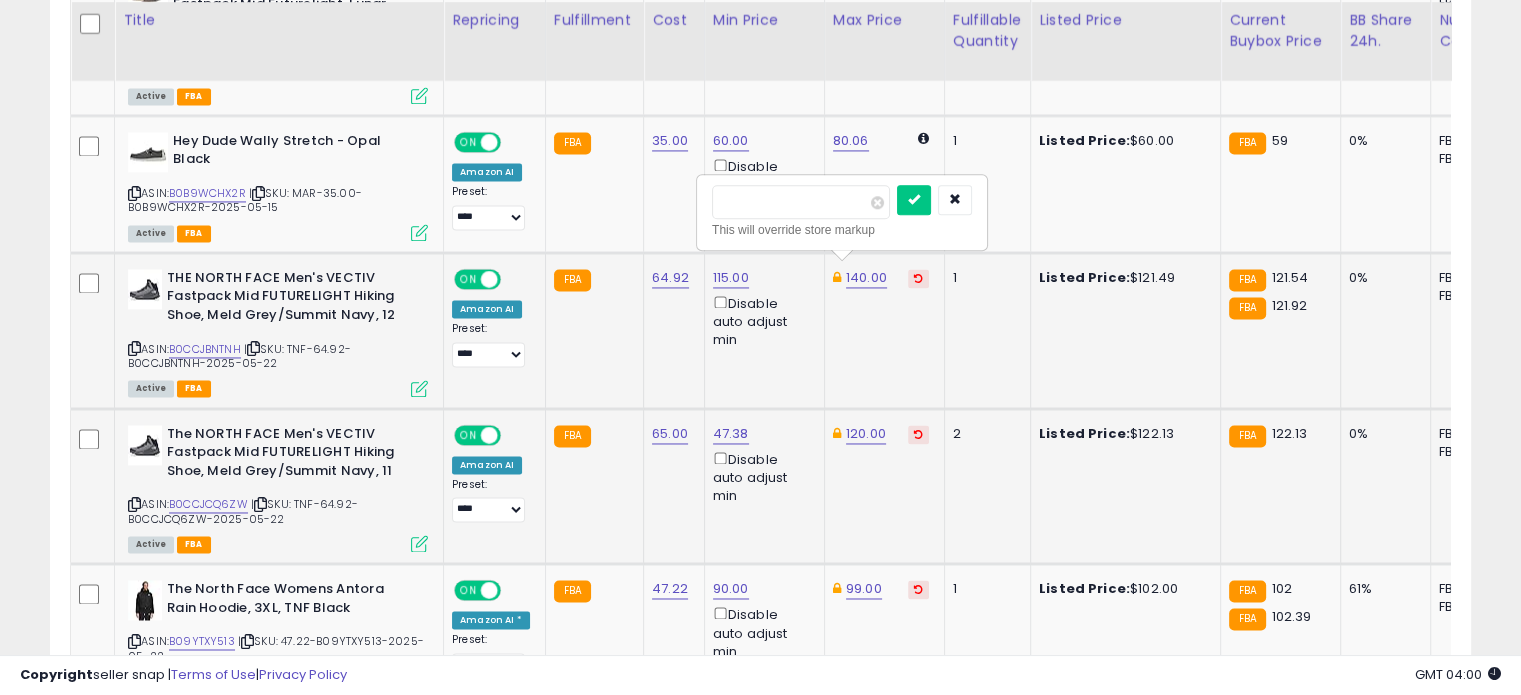 drag, startPoint x: 755, startPoint y: 199, endPoint x: 714, endPoint y: 199, distance: 41 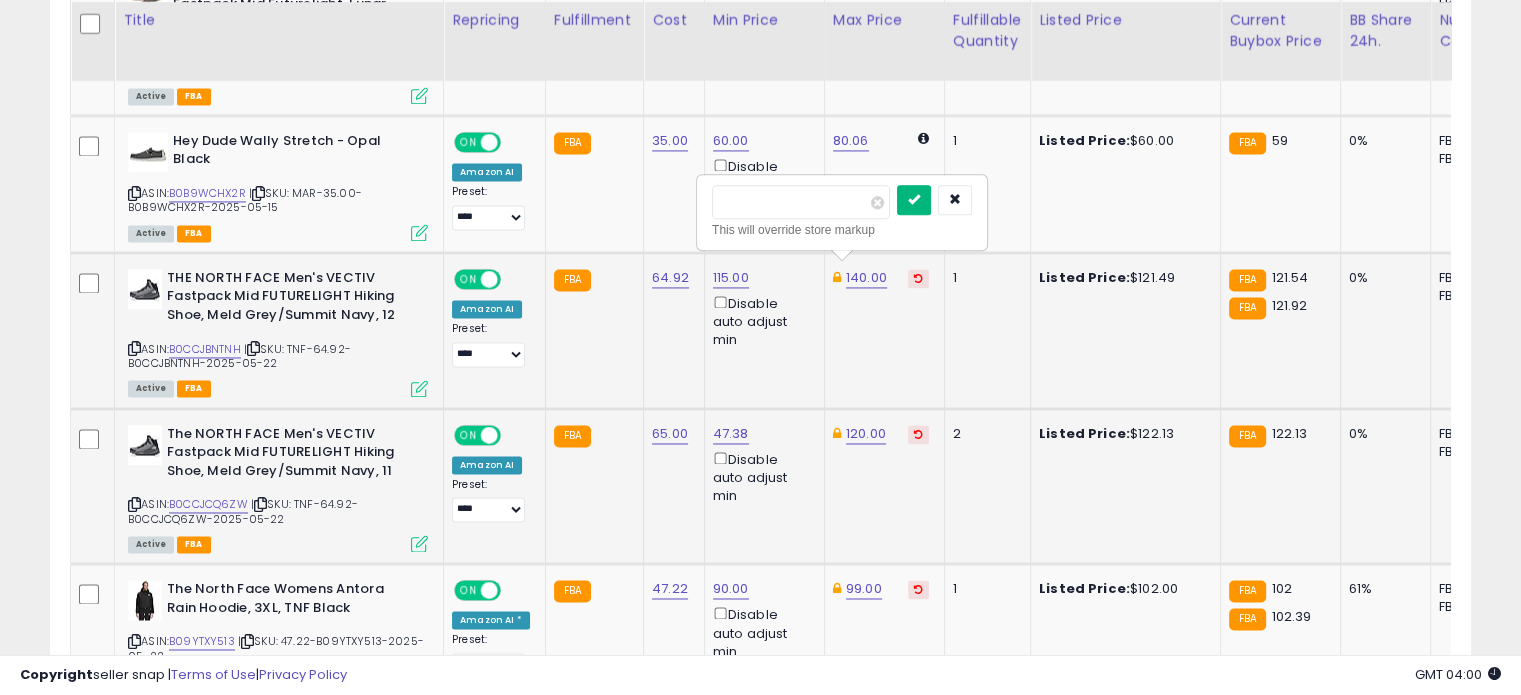 type on "***" 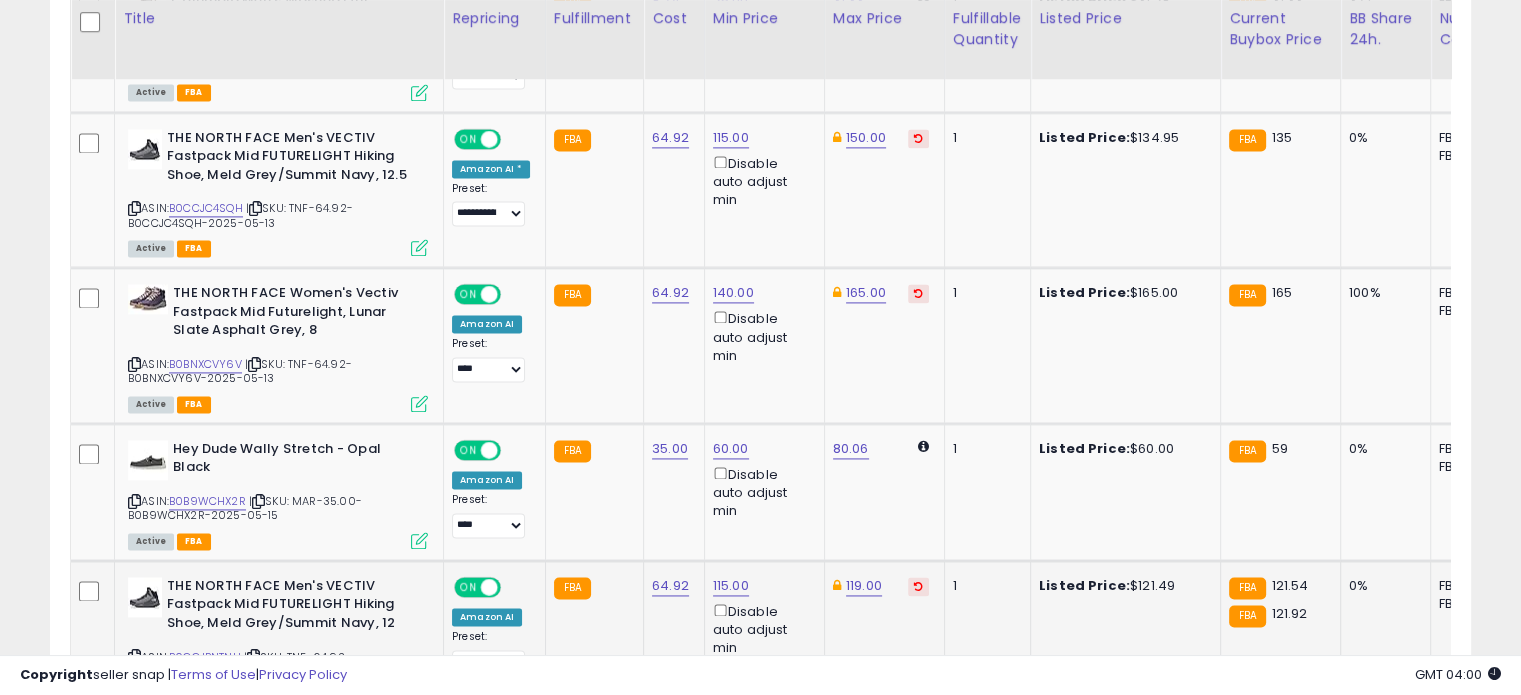 scroll, scrollTop: 2803, scrollLeft: 0, axis: vertical 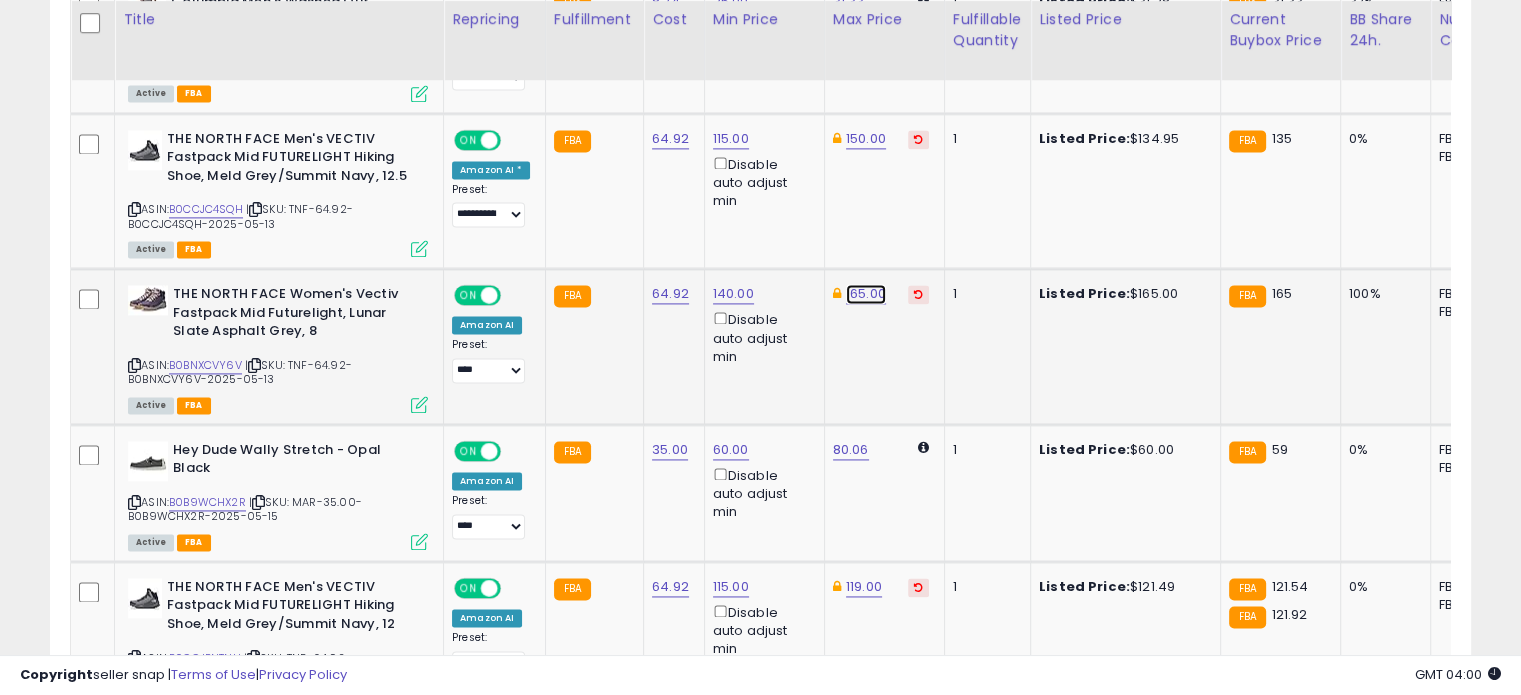 click on "165.00" at bounding box center [866, -1555] 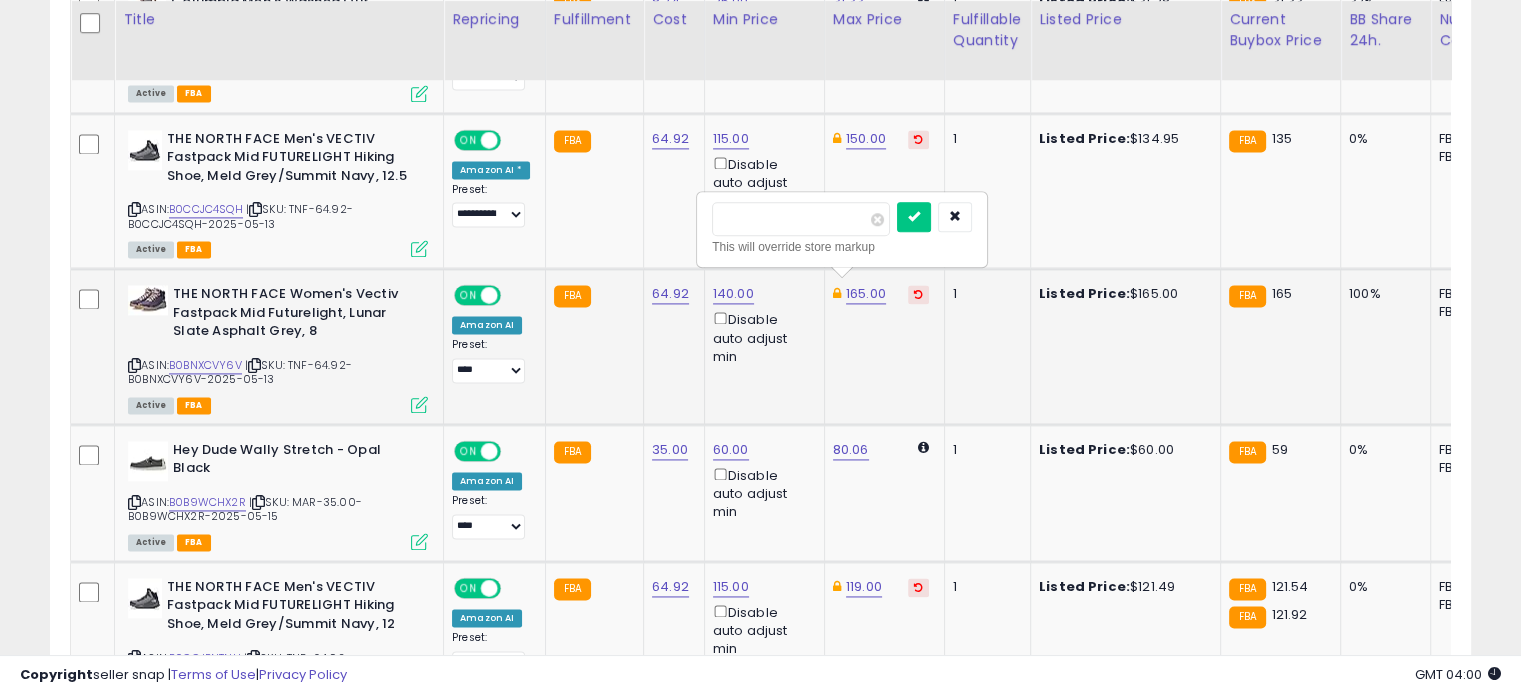 drag, startPoint x: 791, startPoint y: 215, endPoint x: 716, endPoint y: 217, distance: 75.026665 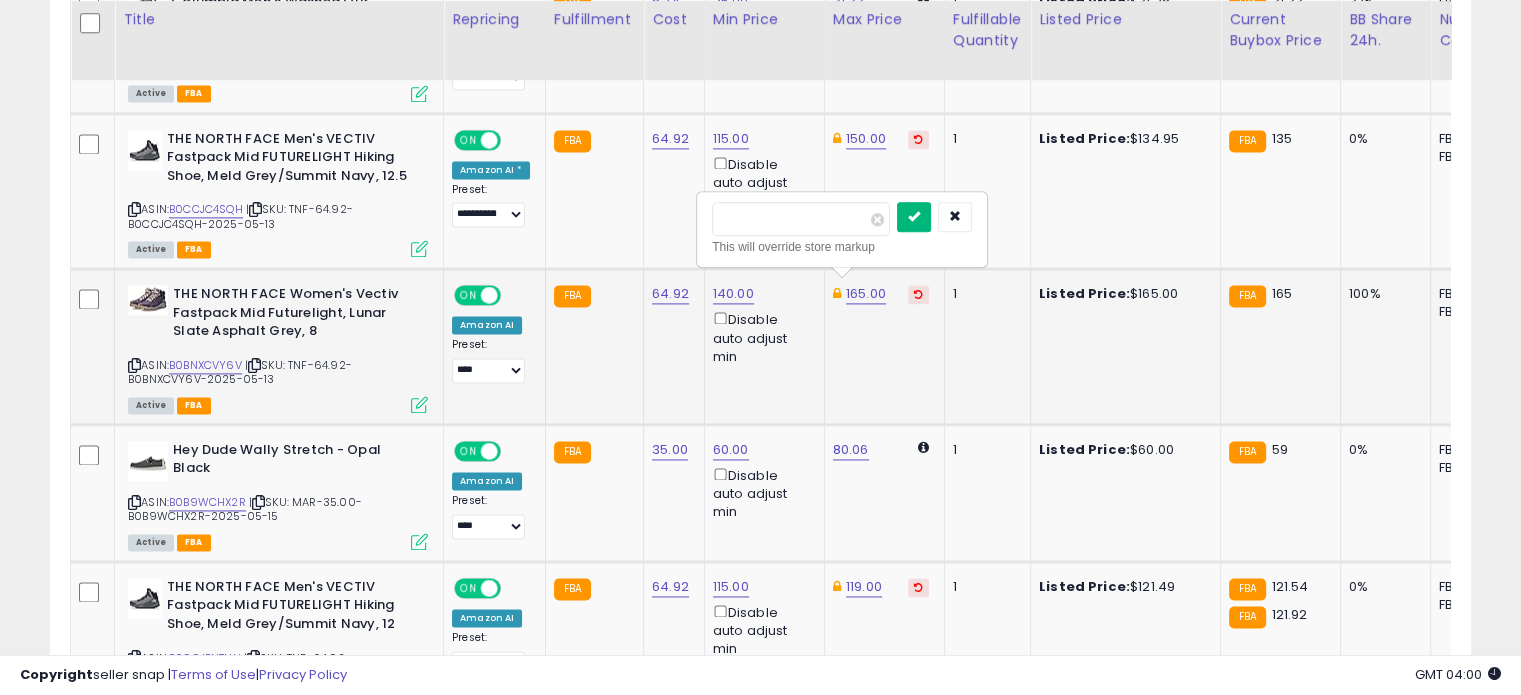 type on "***" 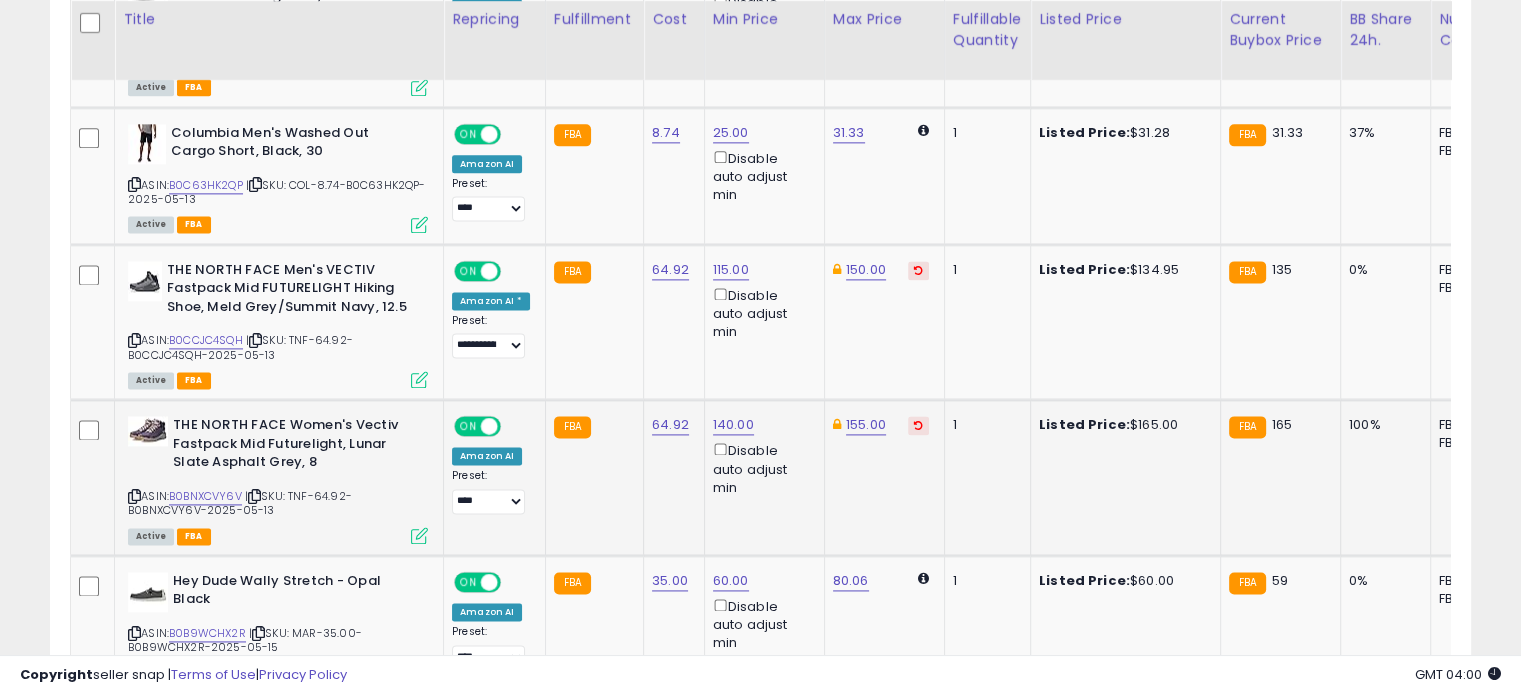 scroll, scrollTop: 2671, scrollLeft: 0, axis: vertical 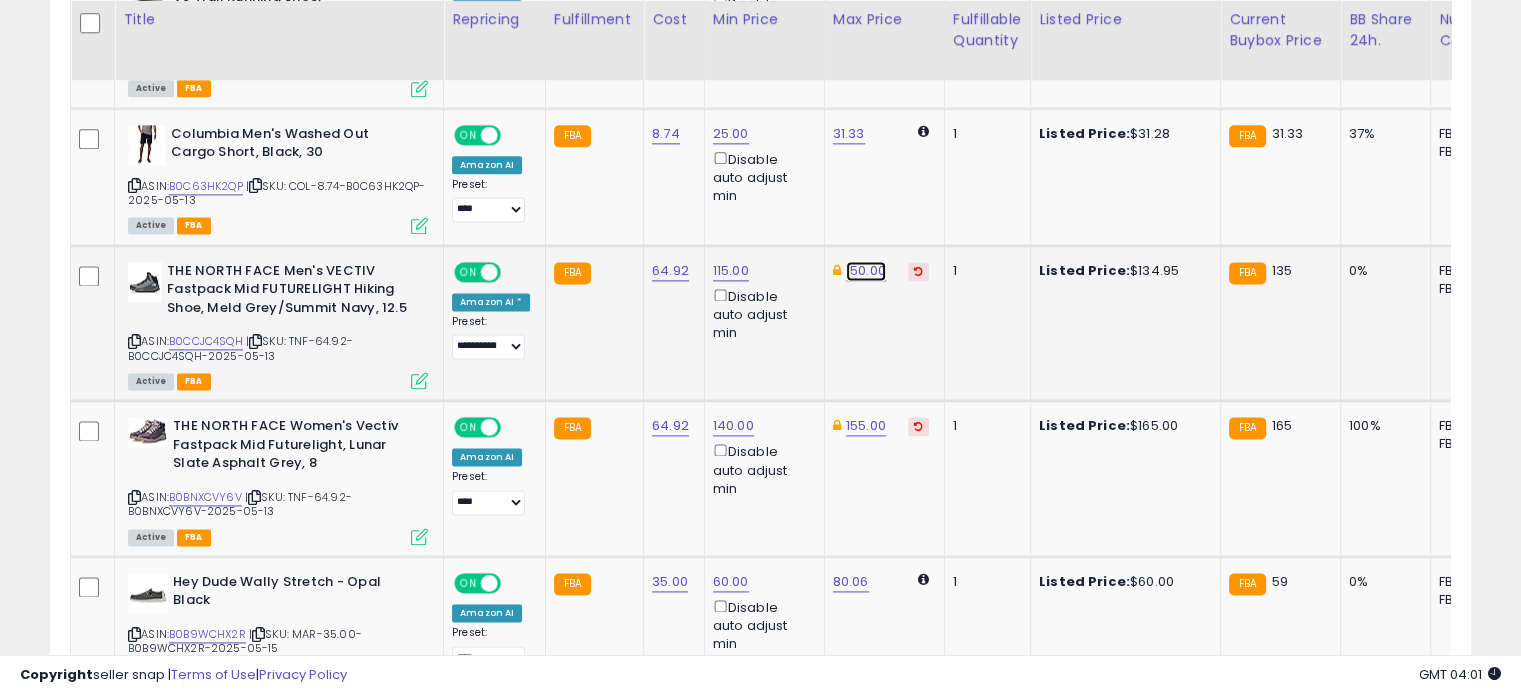 click on "150.00" at bounding box center [866, -1423] 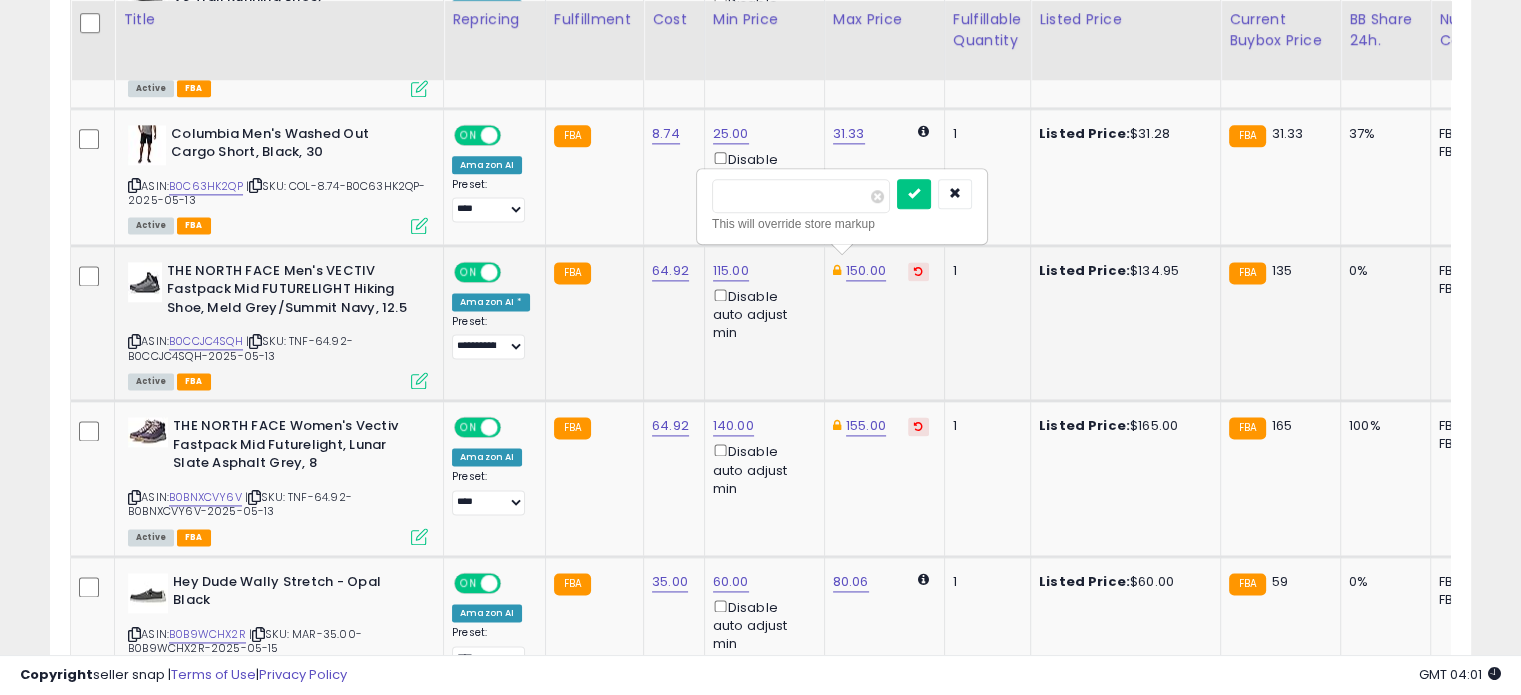 drag, startPoint x: 788, startPoint y: 186, endPoint x: 711, endPoint y: 187, distance: 77.00649 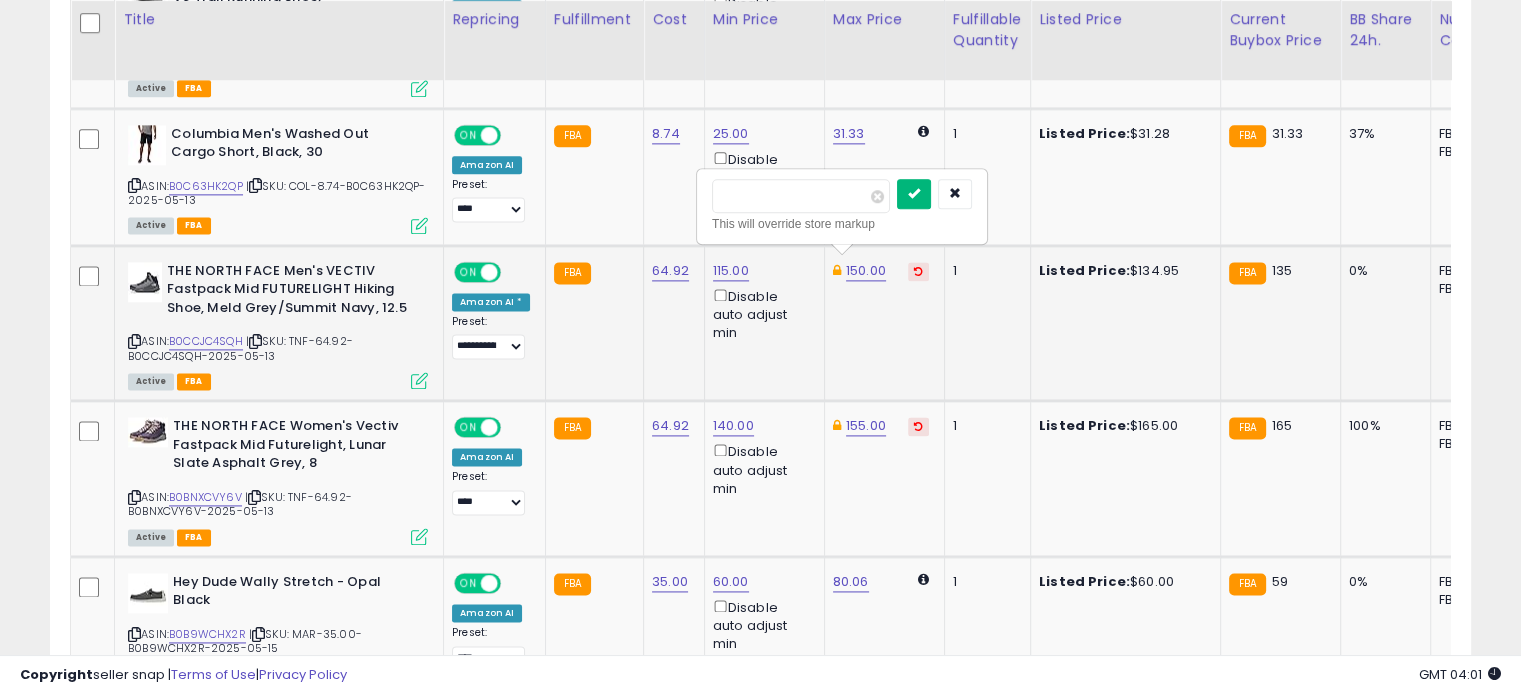 type on "***" 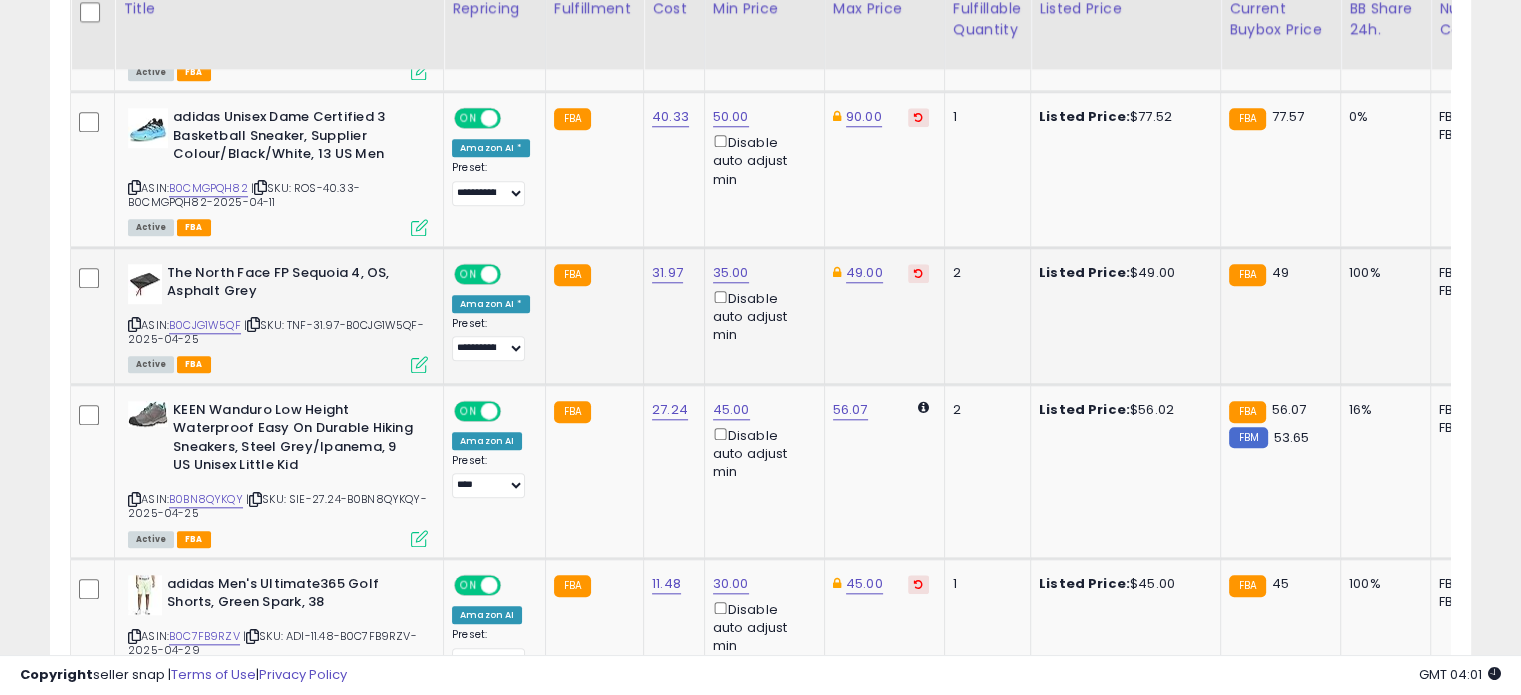 scroll, scrollTop: 1893, scrollLeft: 0, axis: vertical 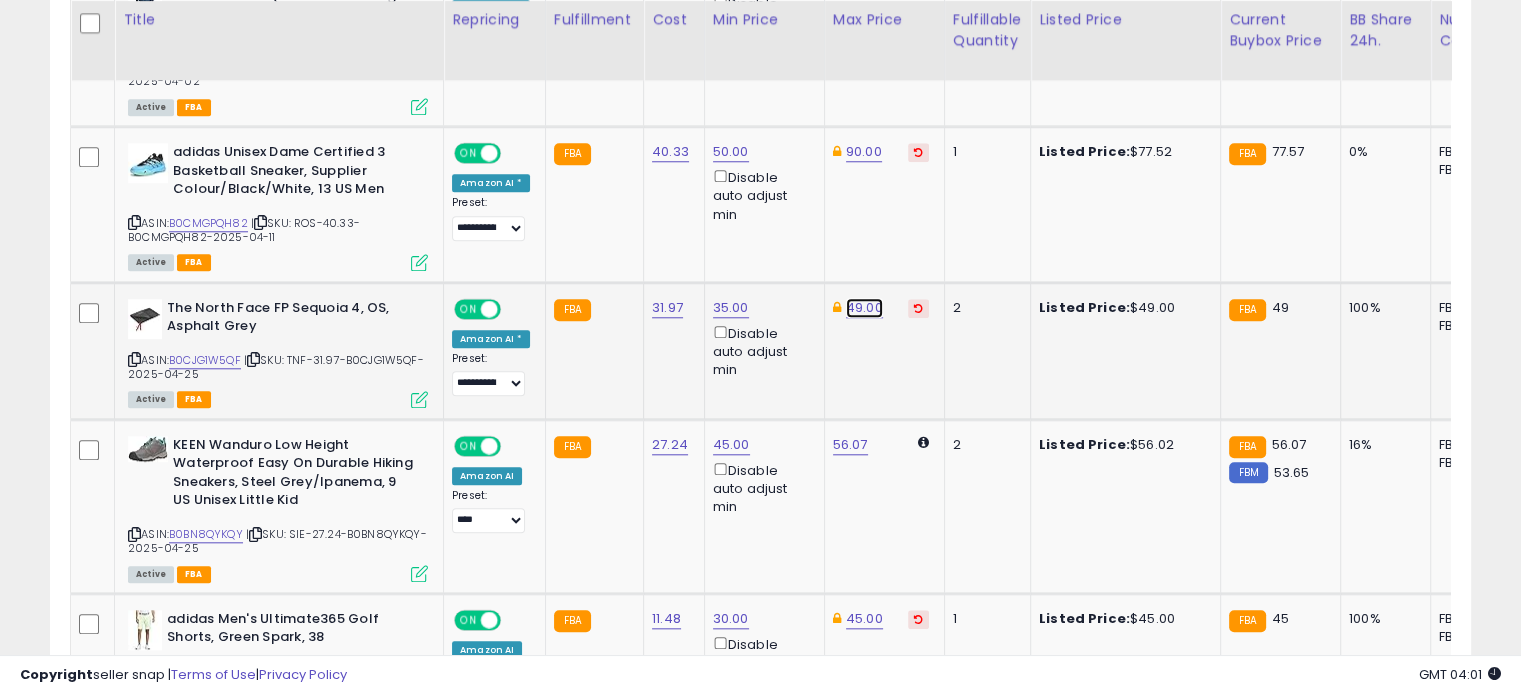 click on "49.00" at bounding box center [866, -645] 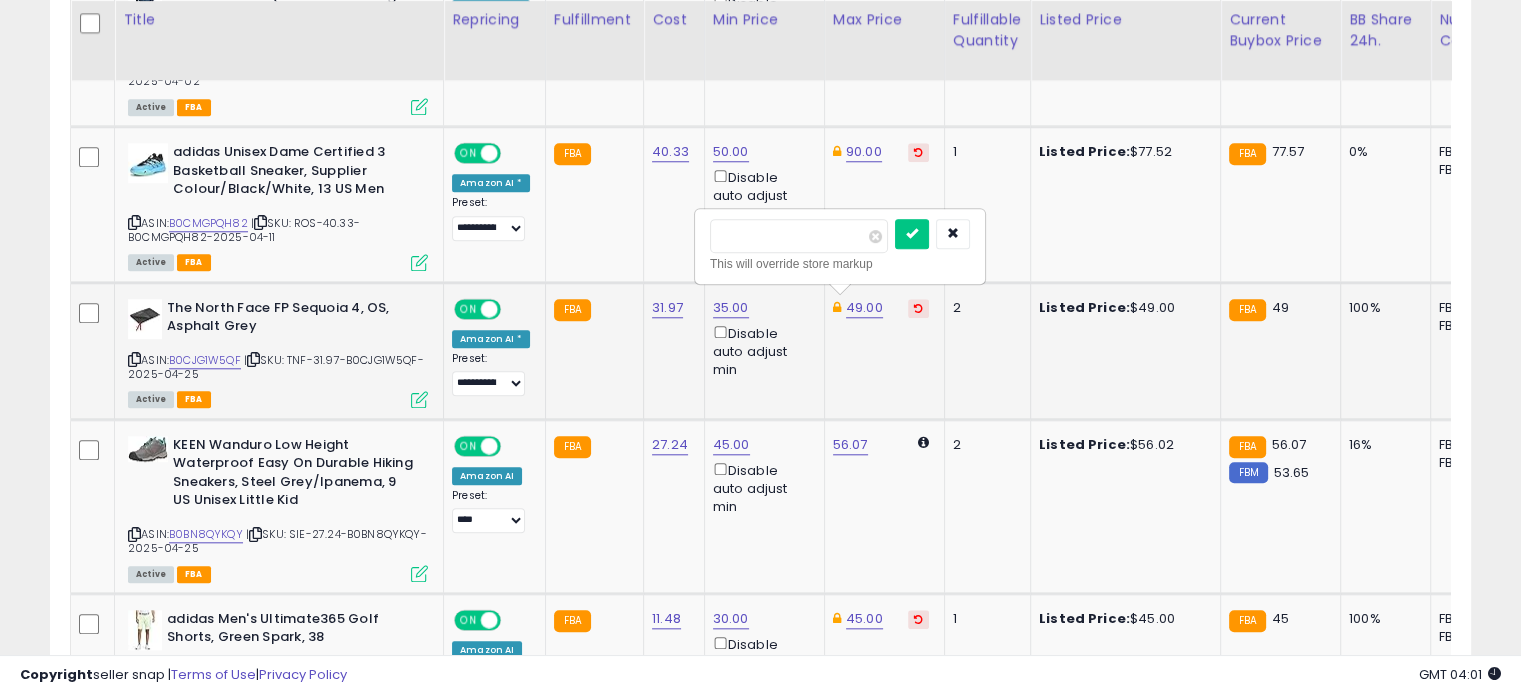 drag, startPoint x: 791, startPoint y: 241, endPoint x: 715, endPoint y: 231, distance: 76.655075 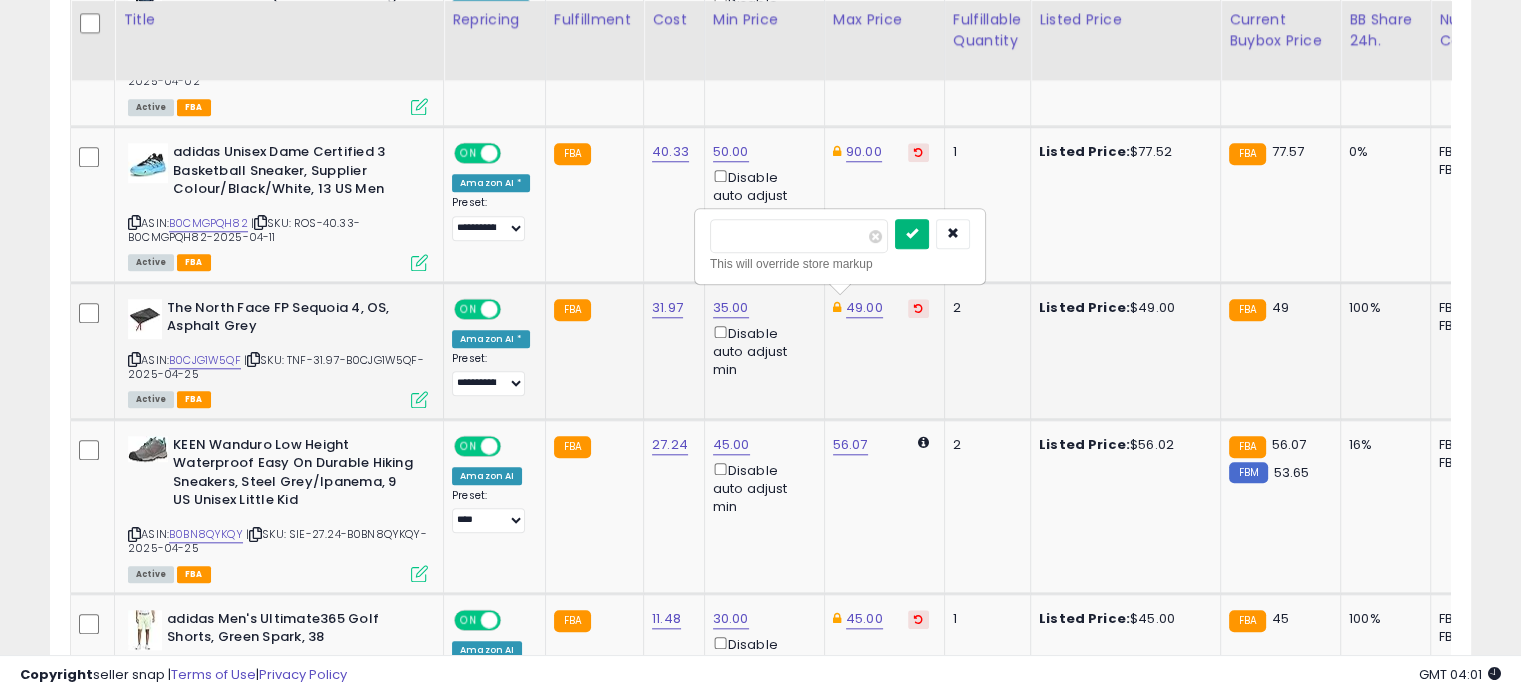 type on "**" 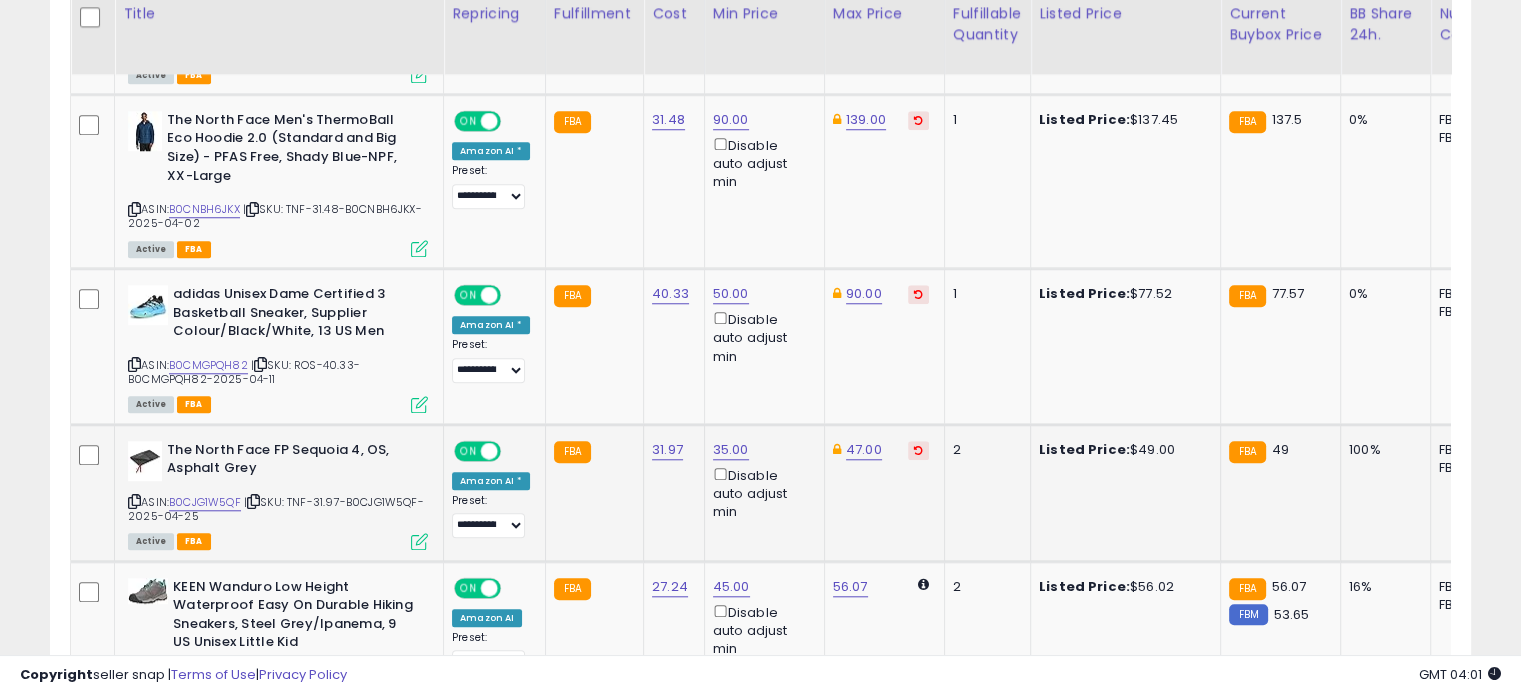 scroll, scrollTop: 1744, scrollLeft: 0, axis: vertical 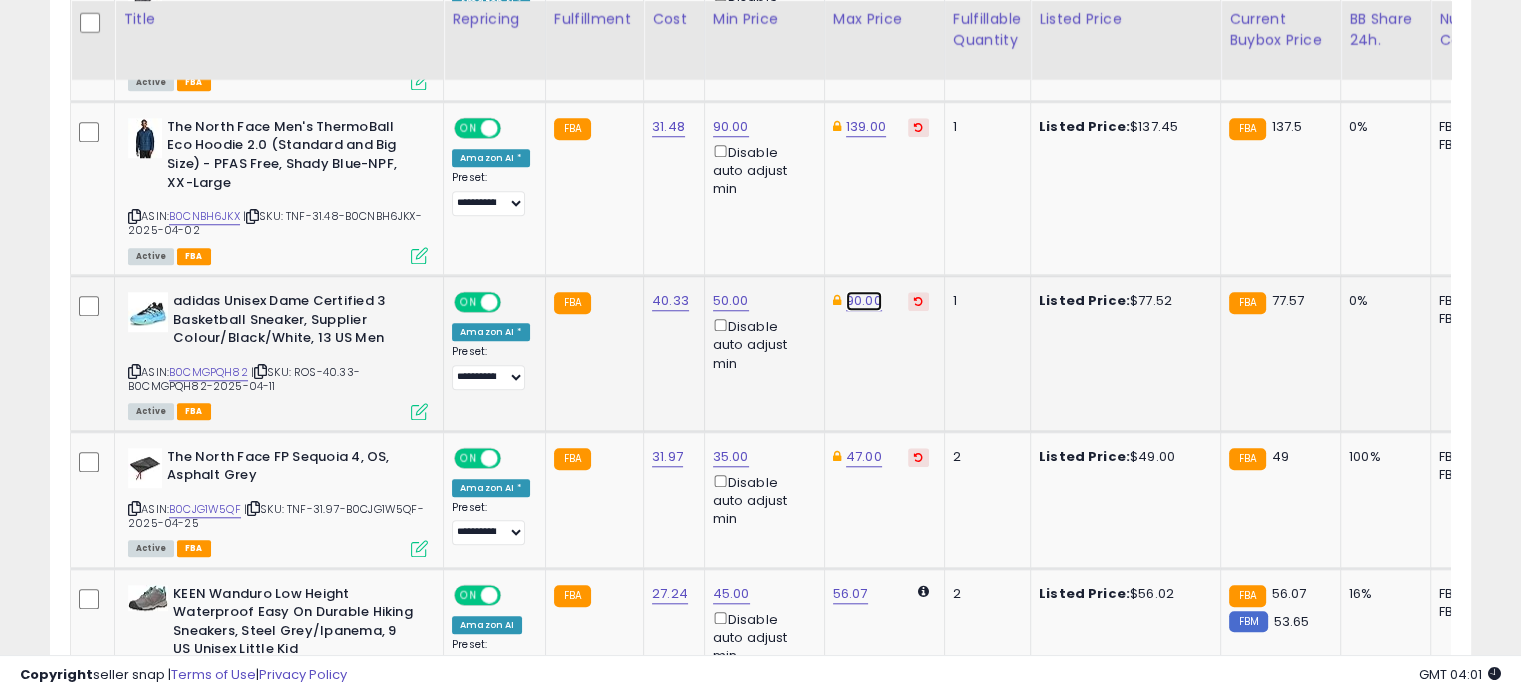click on "90.00" at bounding box center (866, -496) 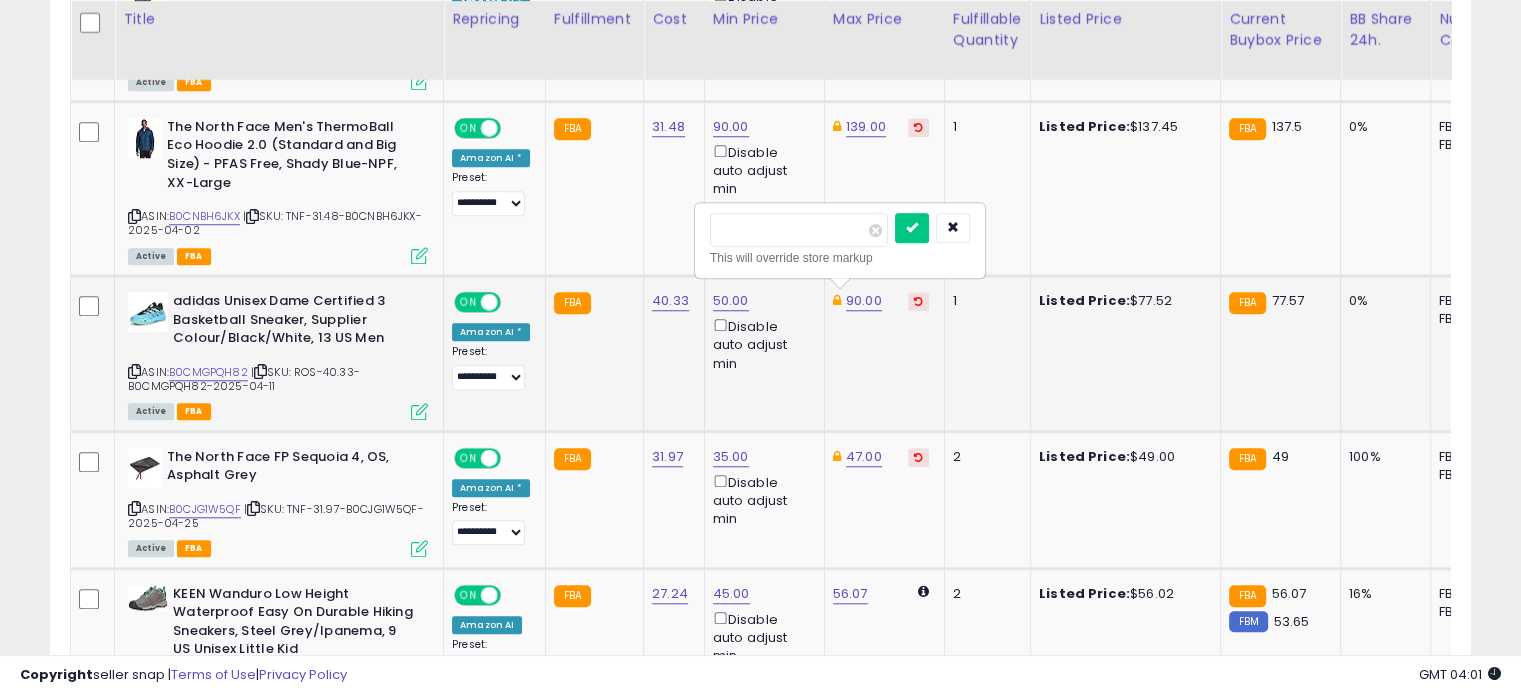 drag, startPoint x: 786, startPoint y: 215, endPoint x: 707, endPoint y: 222, distance: 79.30952 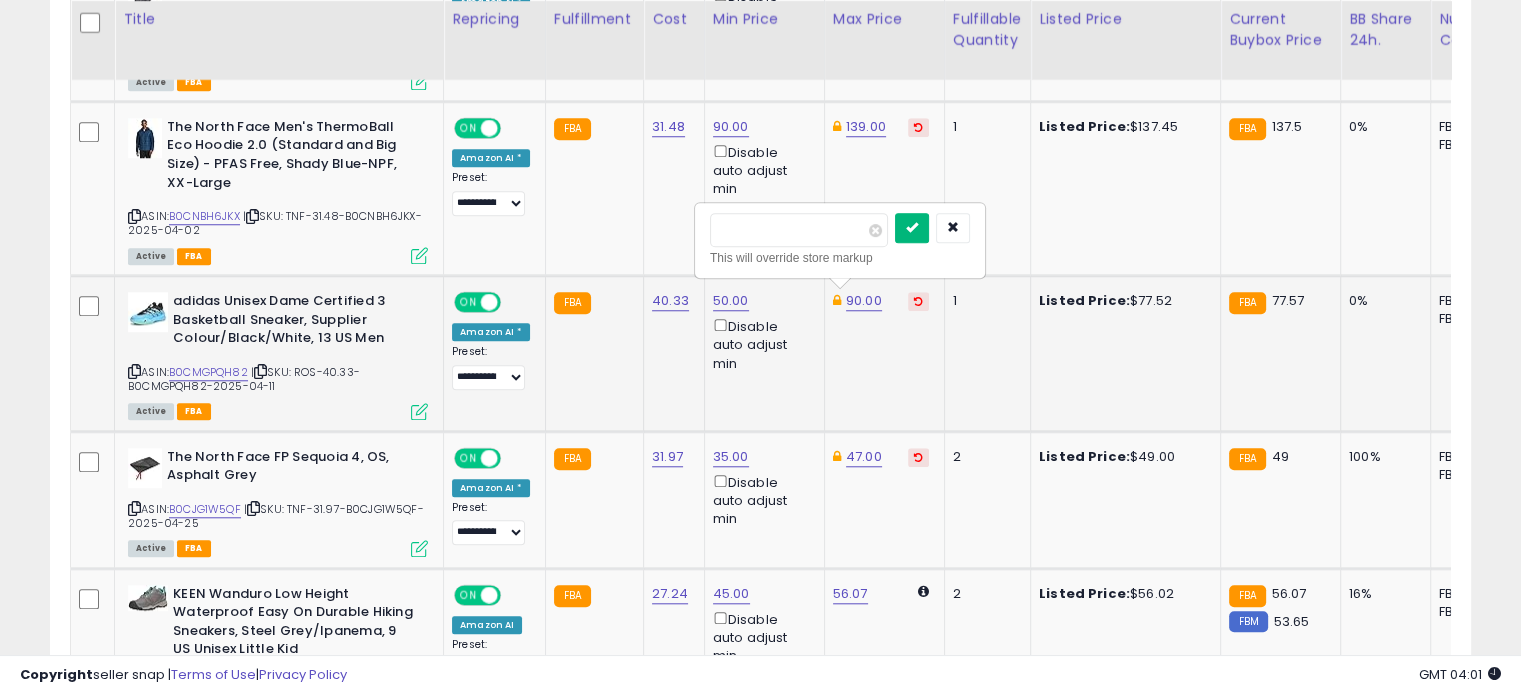 type on "**" 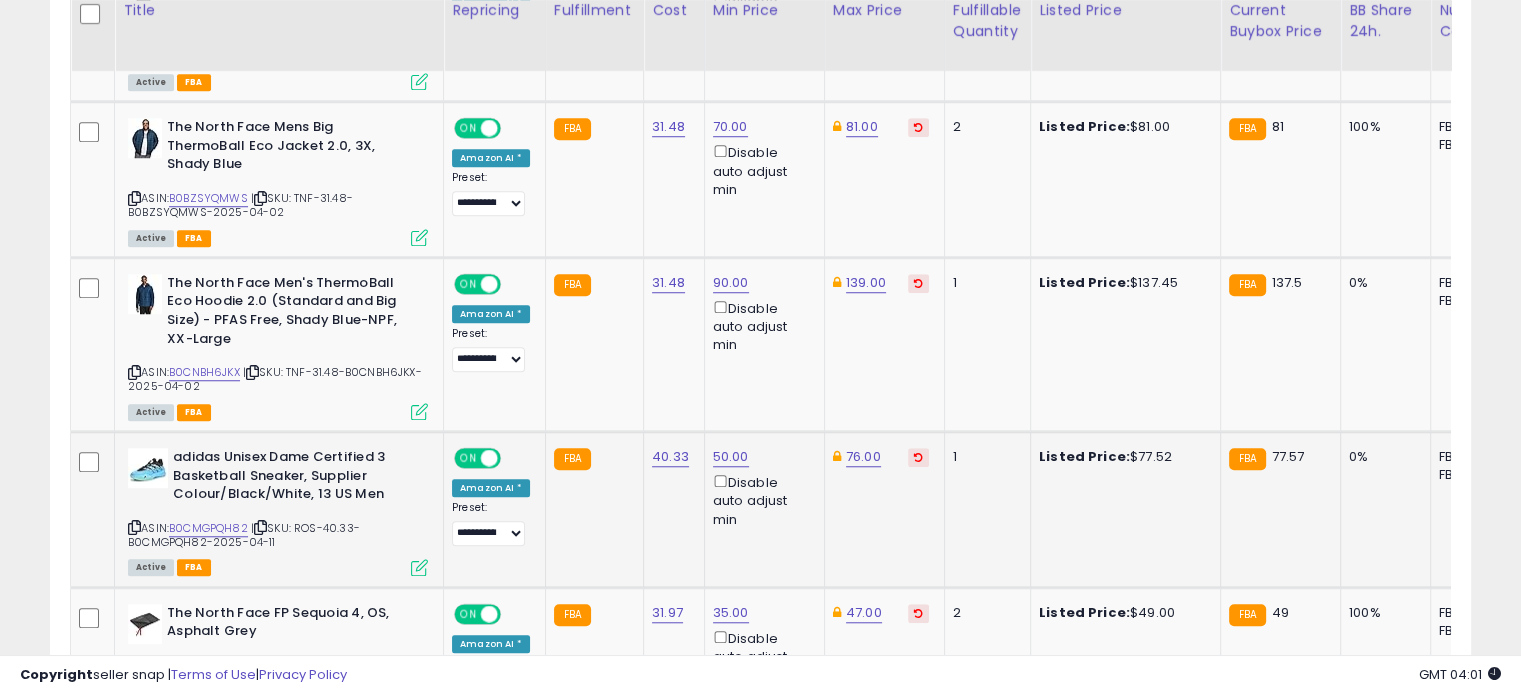 scroll, scrollTop: 1577, scrollLeft: 0, axis: vertical 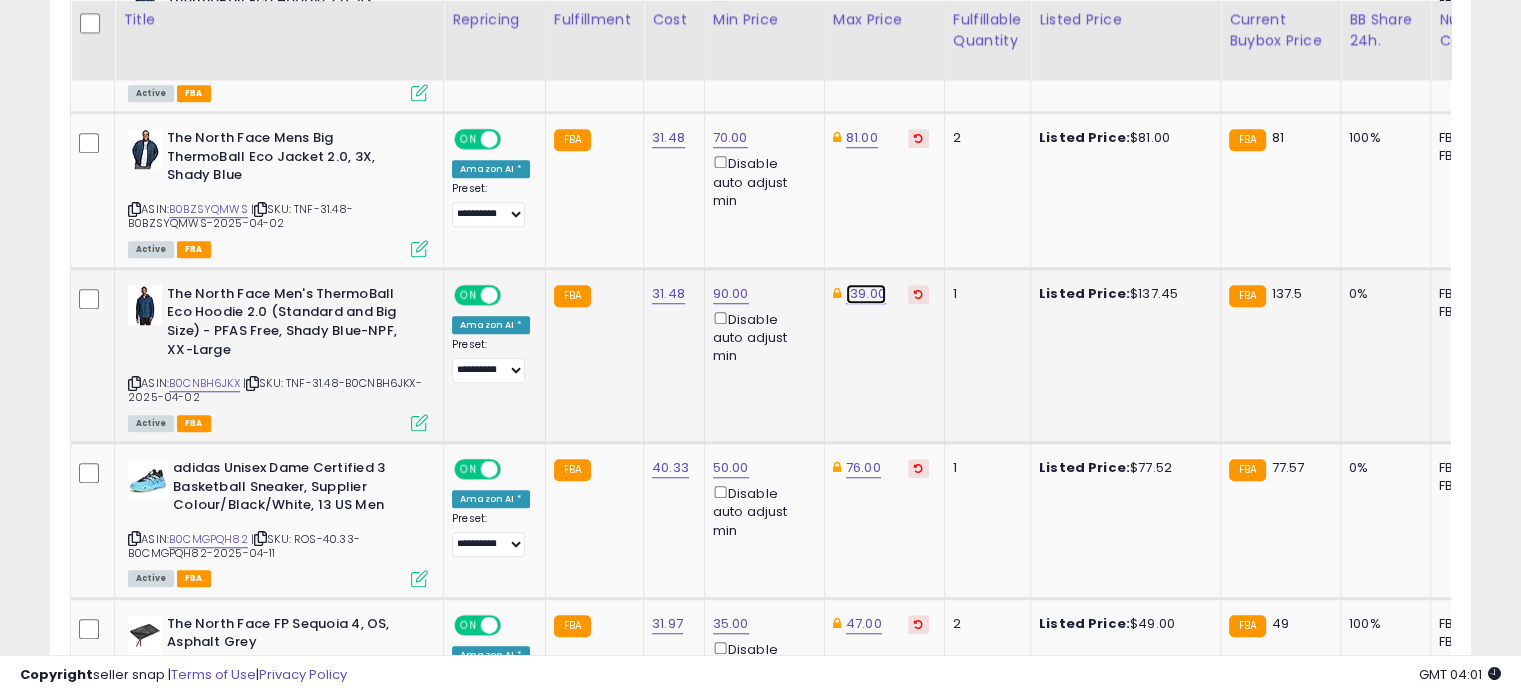 click on "139.00" at bounding box center [866, -329] 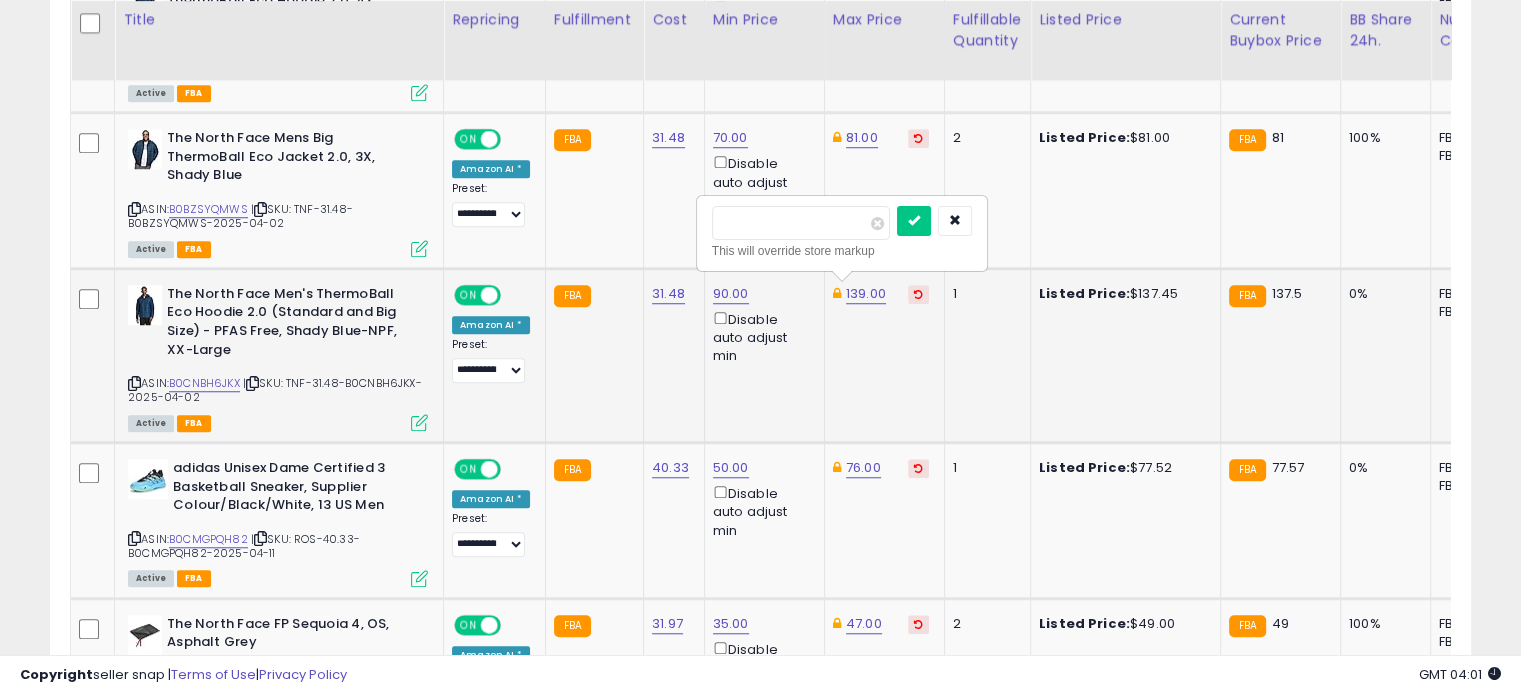 drag, startPoint x: 805, startPoint y: 232, endPoint x: 704, endPoint y: 218, distance: 101.96568 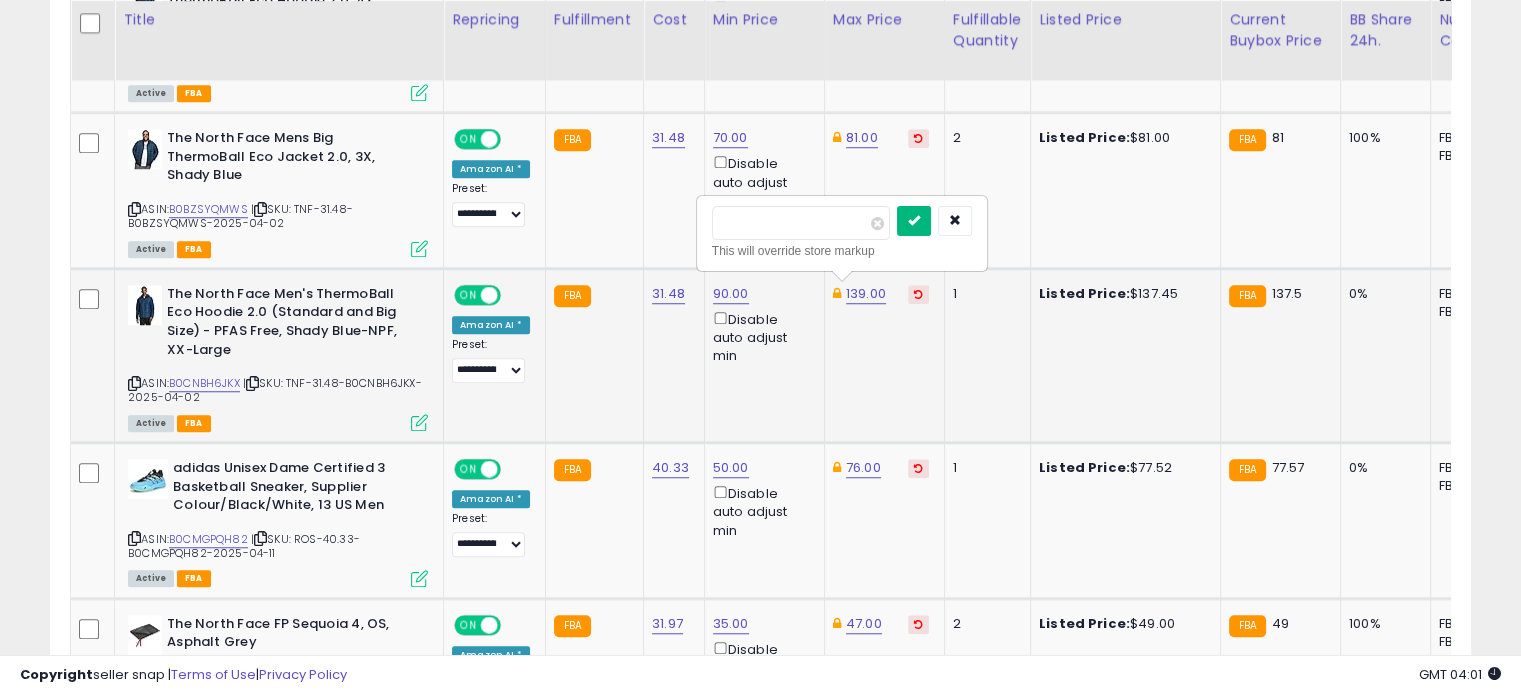 type on "***" 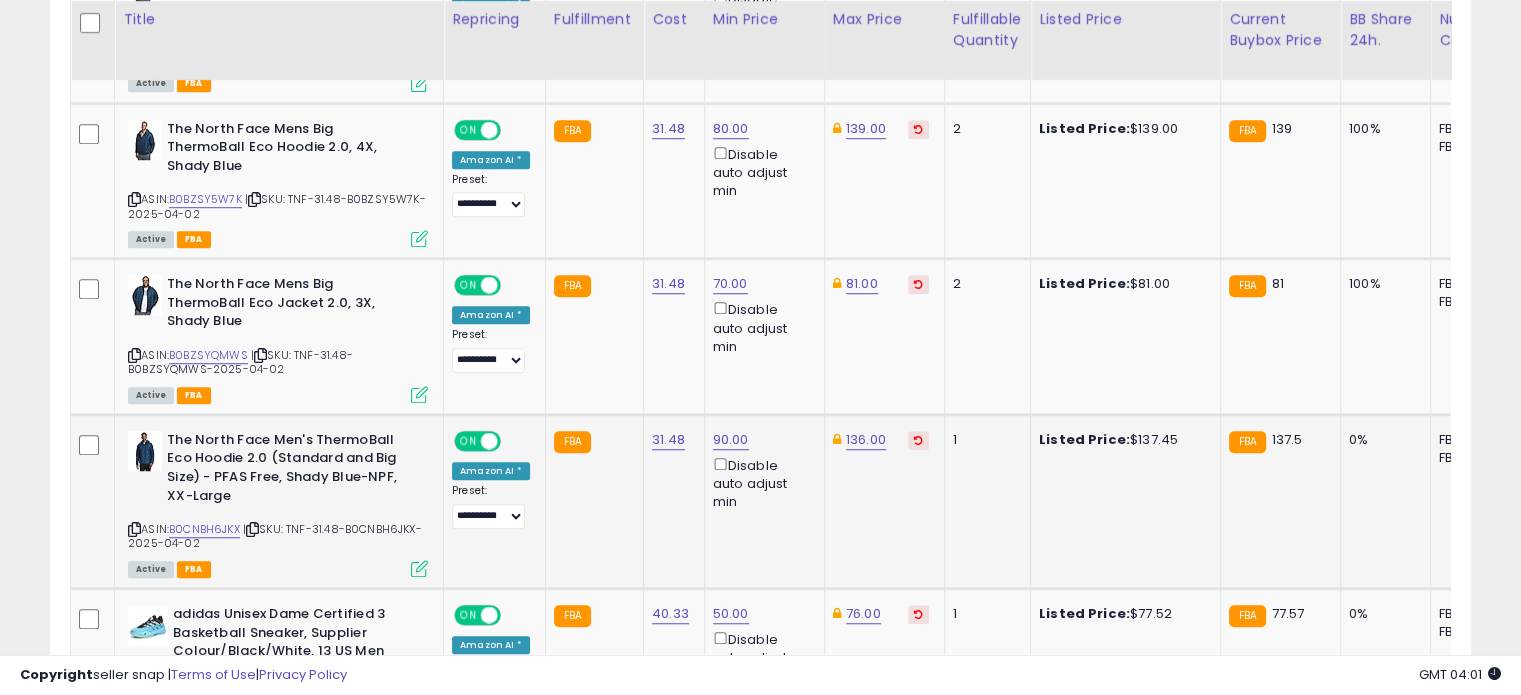 scroll, scrollTop: 1429, scrollLeft: 0, axis: vertical 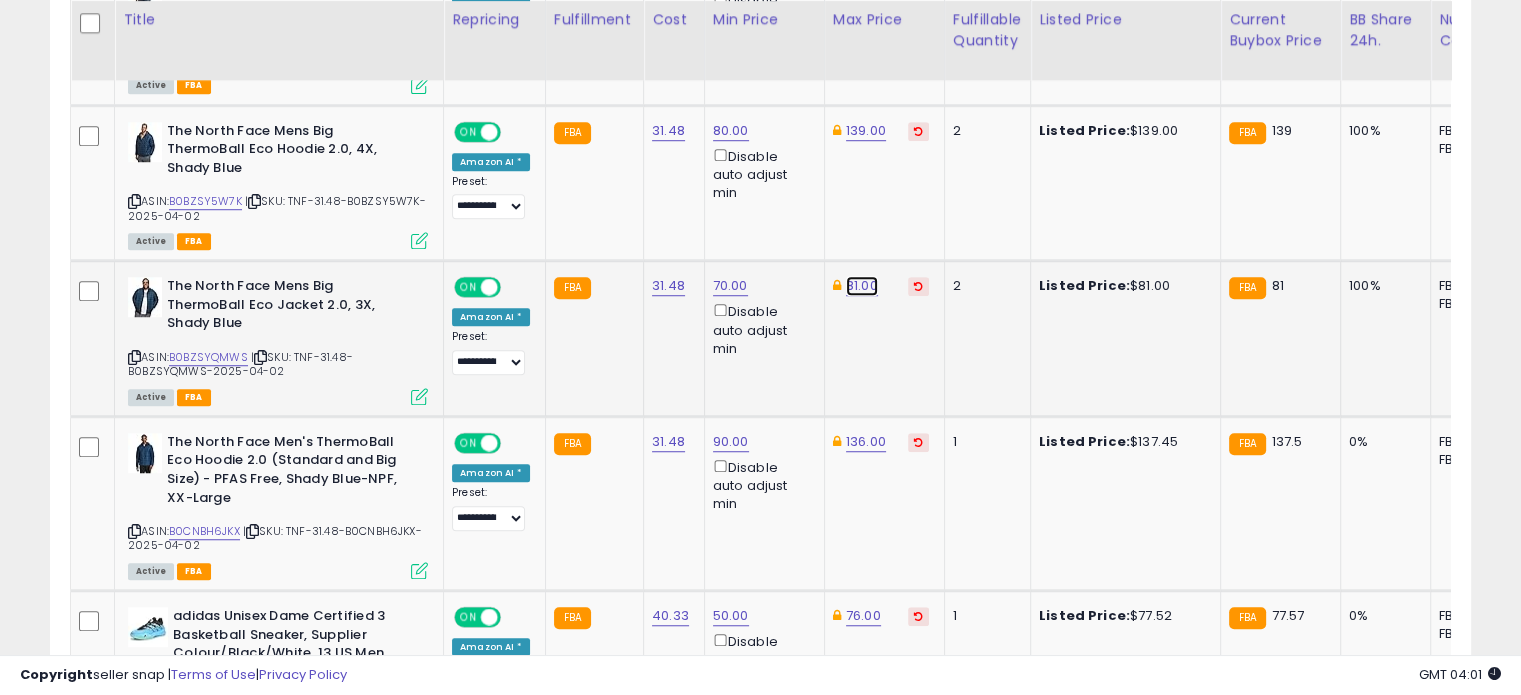 click on "81.00" at bounding box center (866, -181) 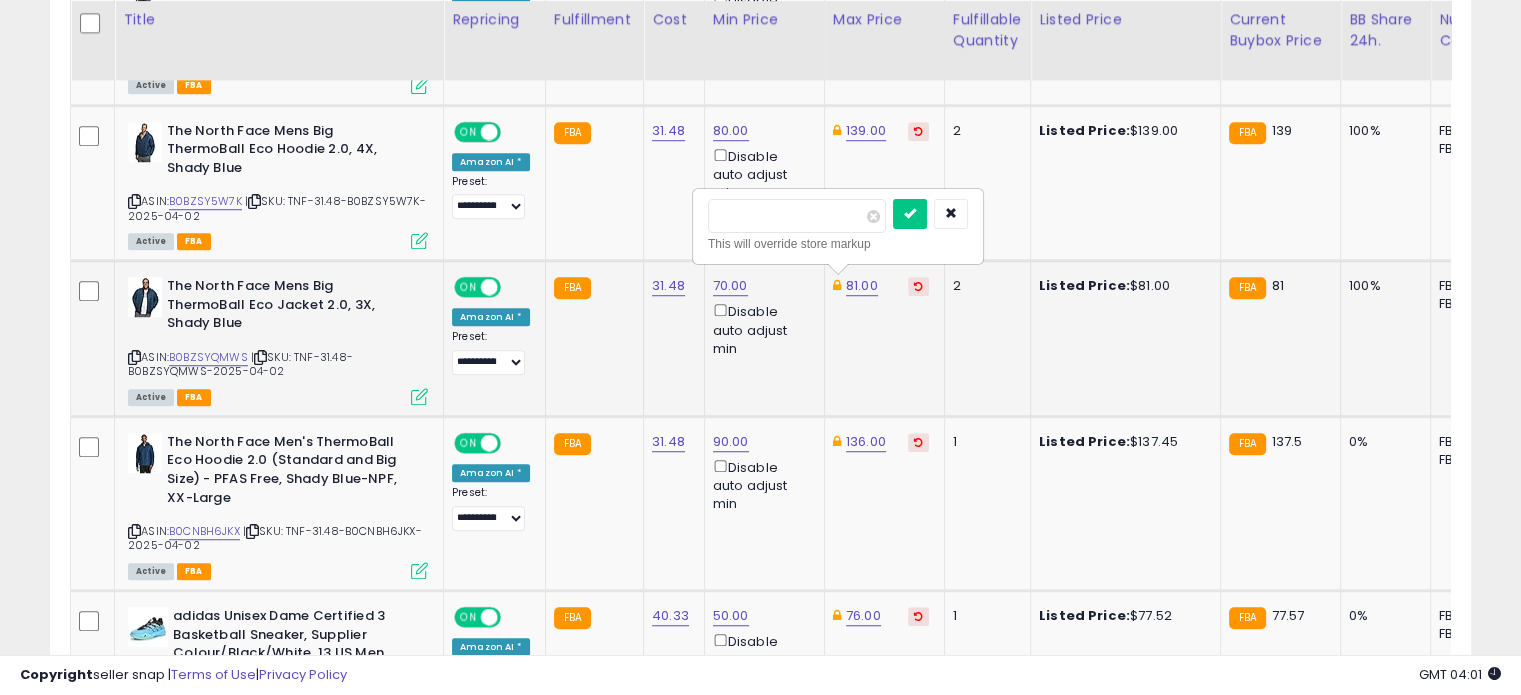 drag, startPoint x: 795, startPoint y: 212, endPoint x: 692, endPoint y: 207, distance: 103.121284 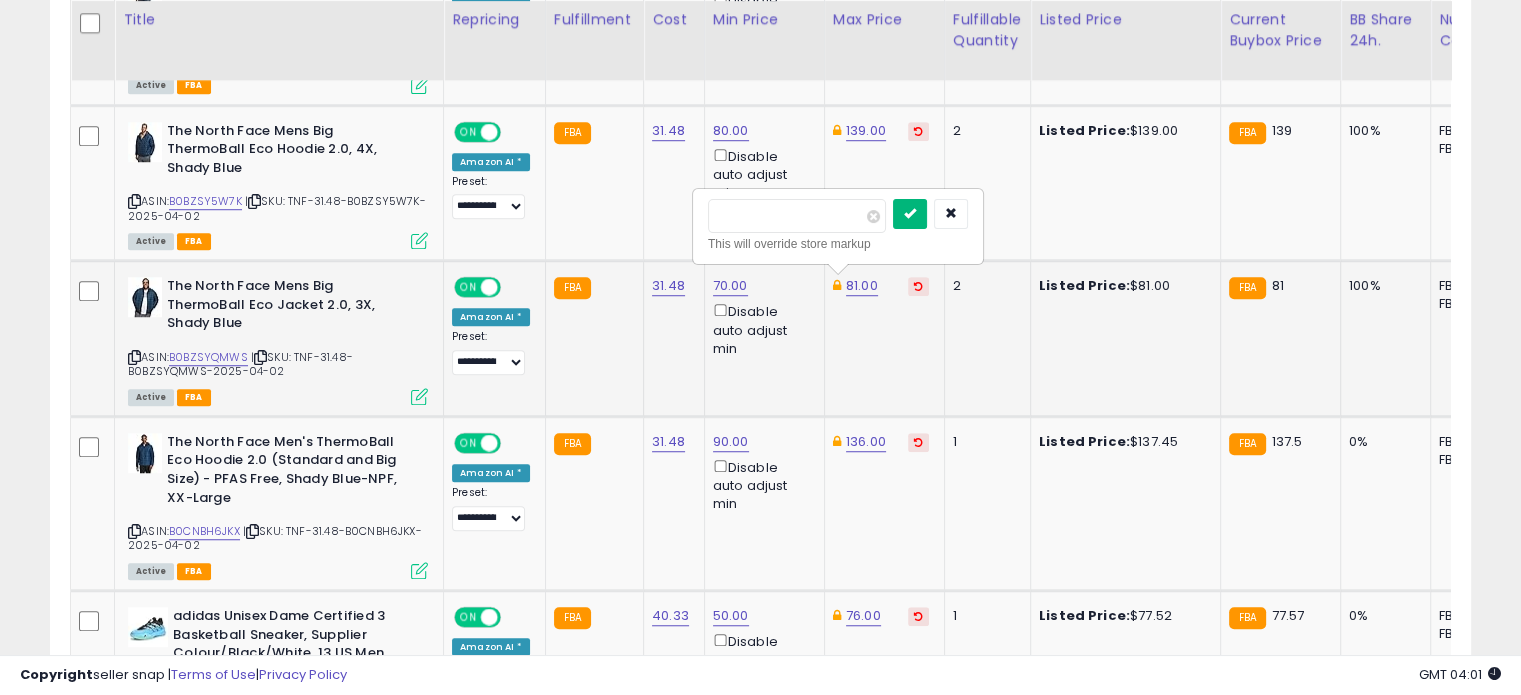 type on "**" 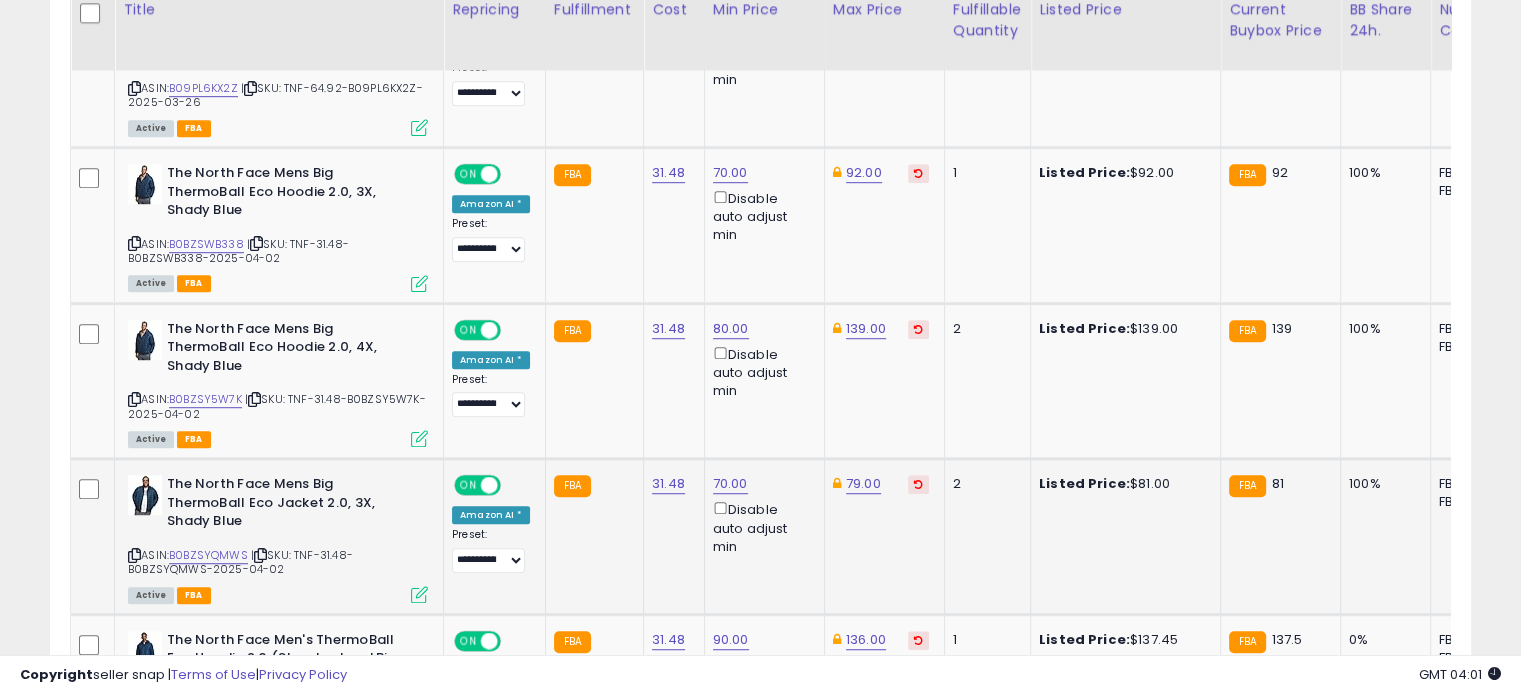 scroll, scrollTop: 1220, scrollLeft: 0, axis: vertical 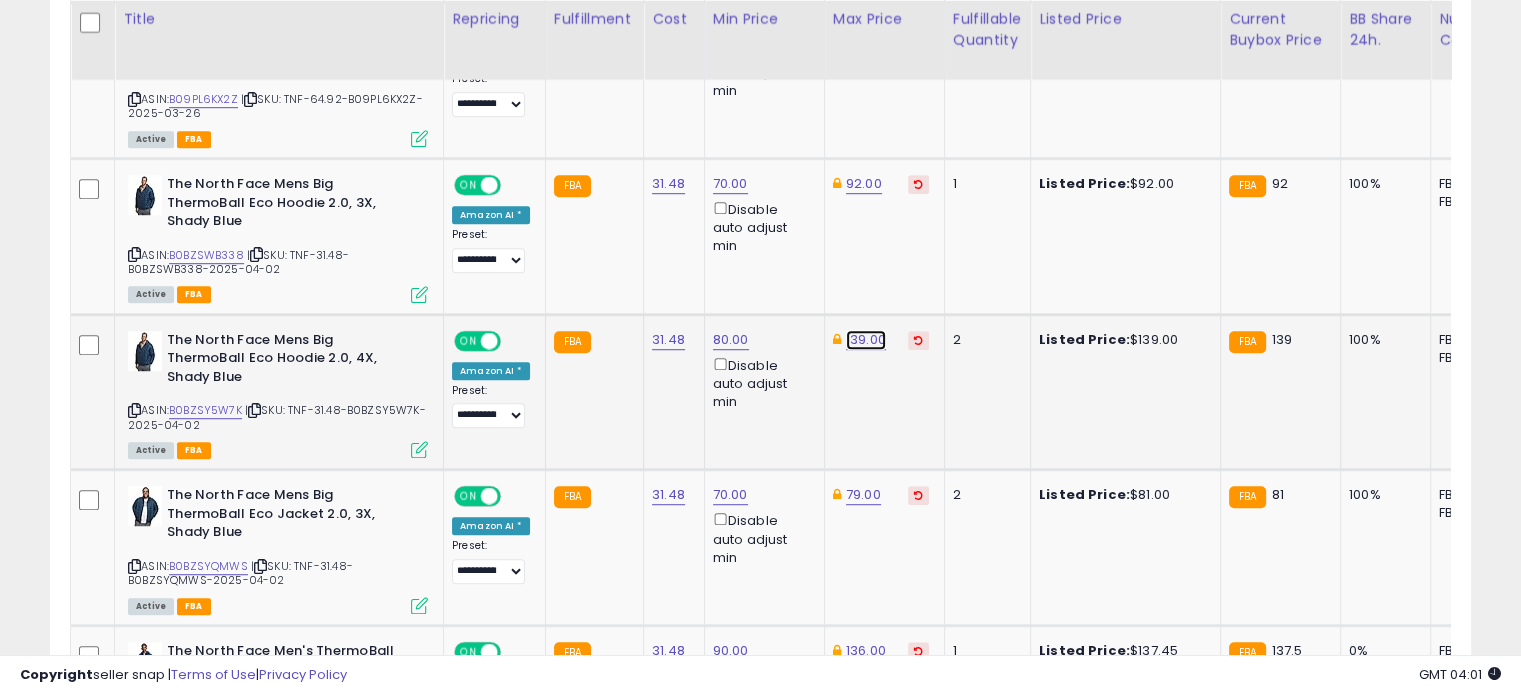 click on "139.00" at bounding box center (866, 28) 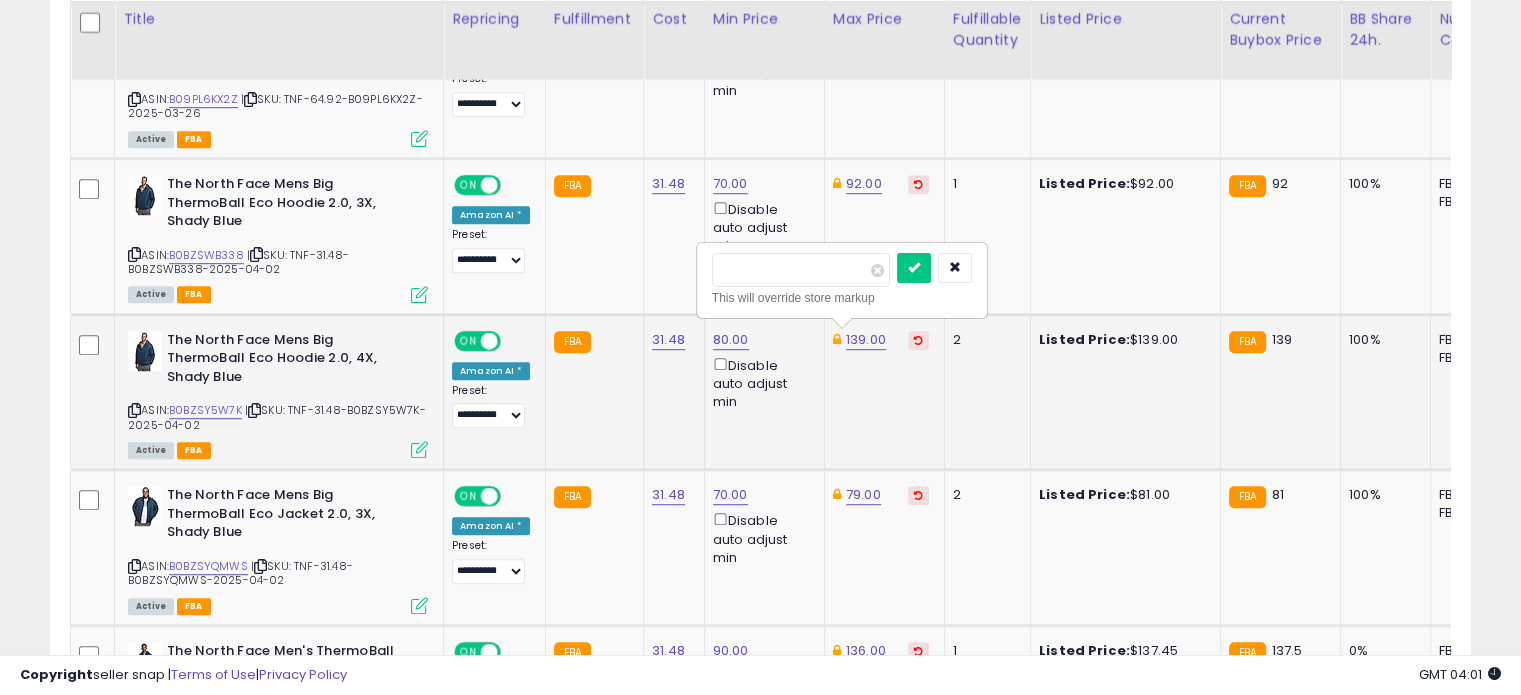 drag, startPoint x: 796, startPoint y: 259, endPoint x: 718, endPoint y: 256, distance: 78.05767 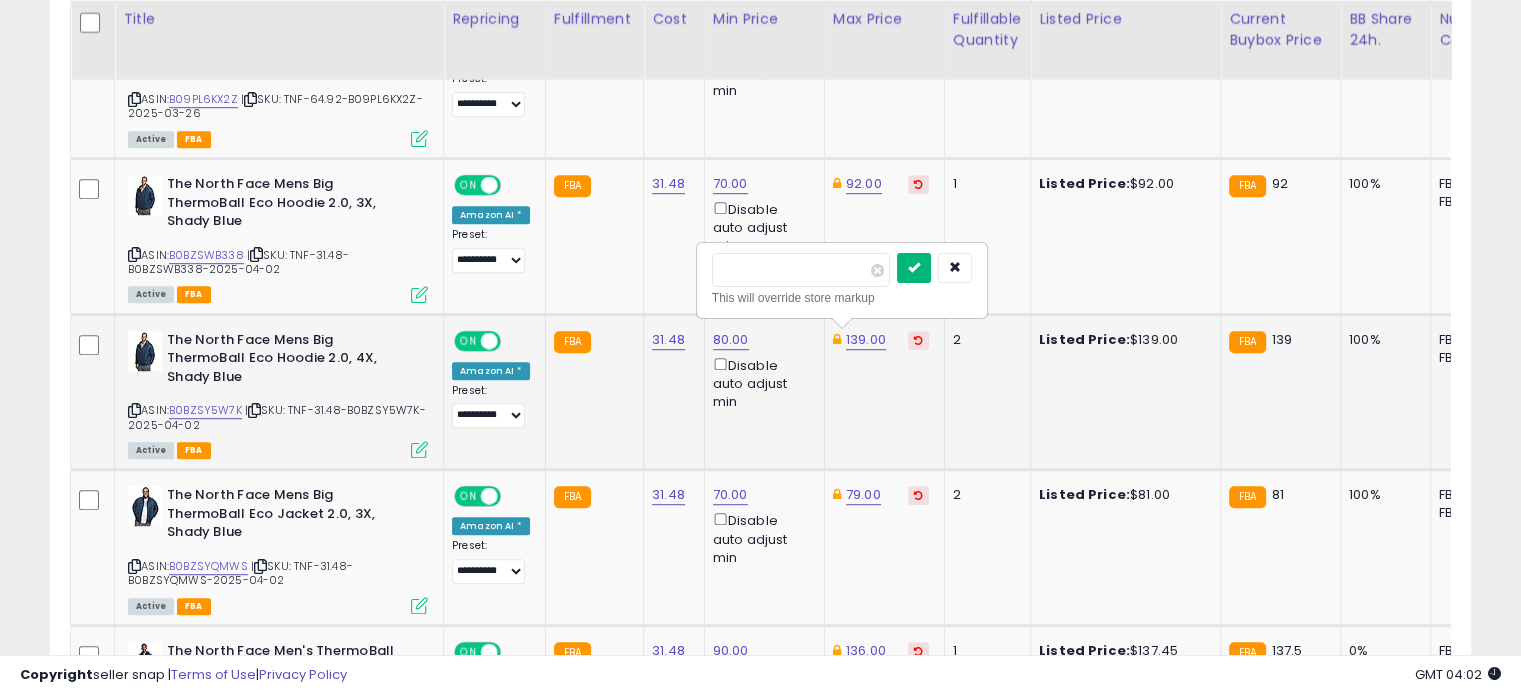type on "***" 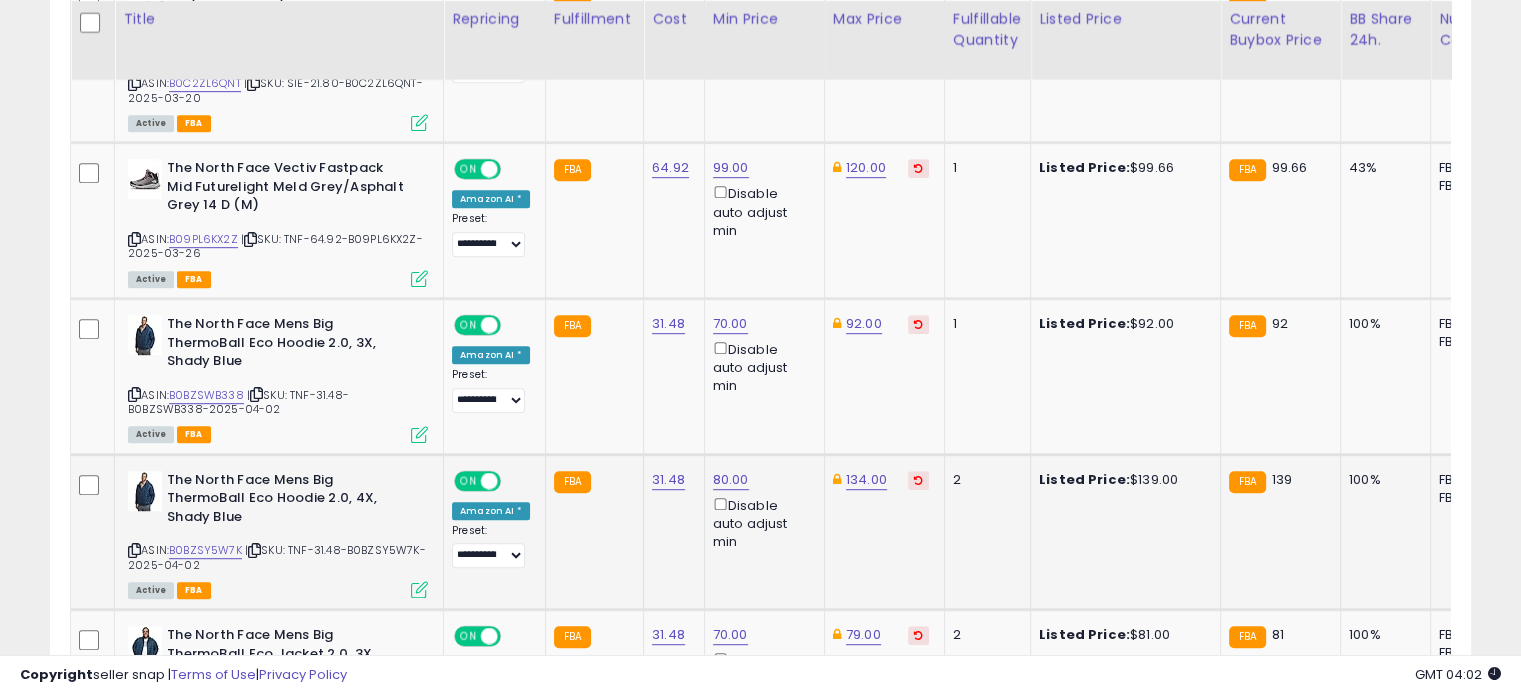 scroll, scrollTop: 1080, scrollLeft: 0, axis: vertical 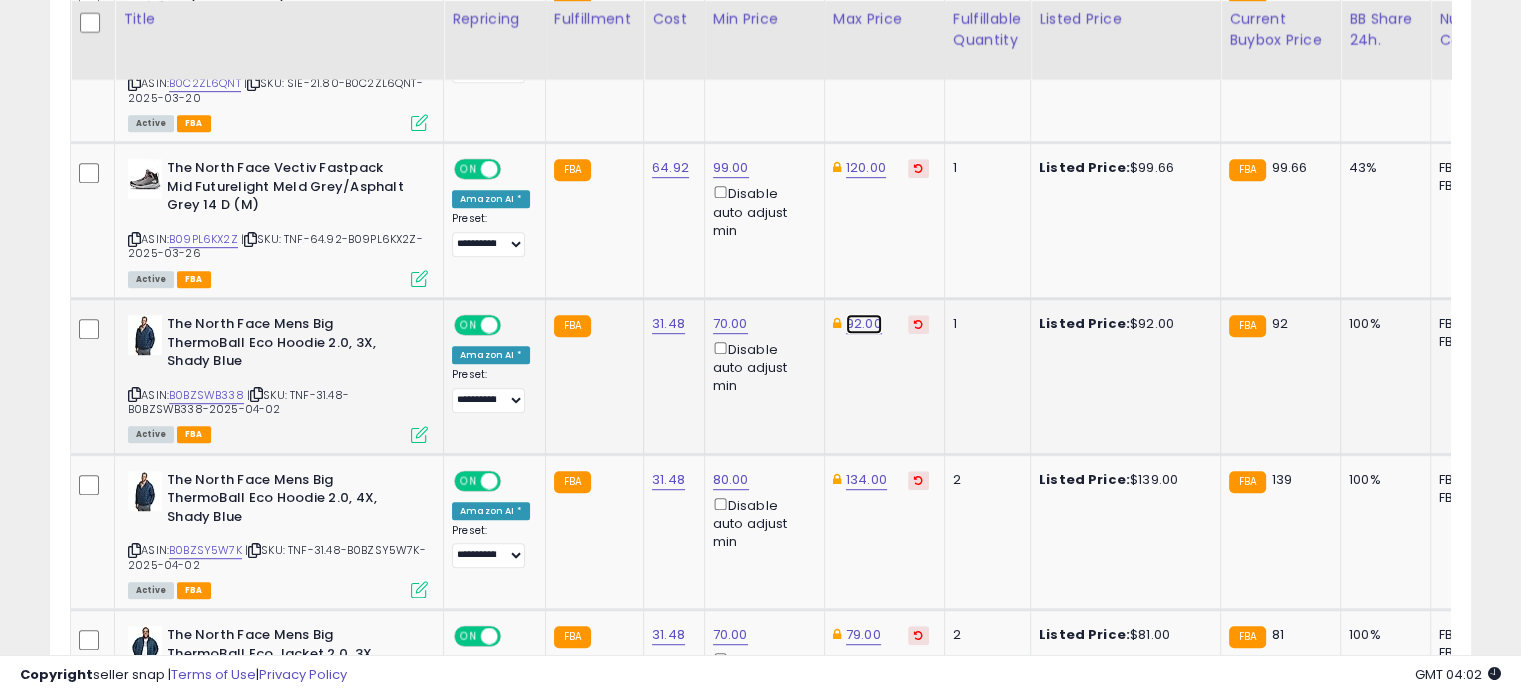 click on "92.00" at bounding box center (866, 168) 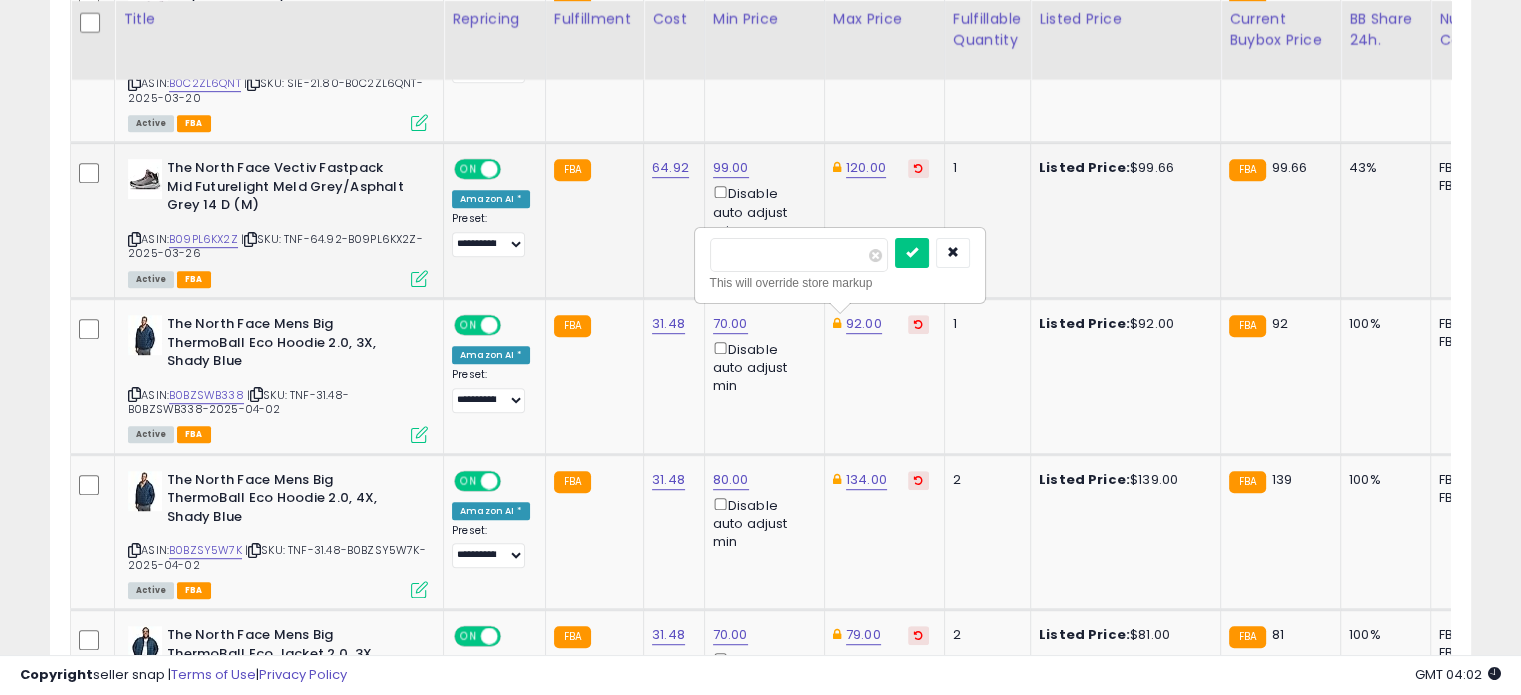 drag, startPoint x: 783, startPoint y: 251, endPoint x: 673, endPoint y: 263, distance: 110.65261 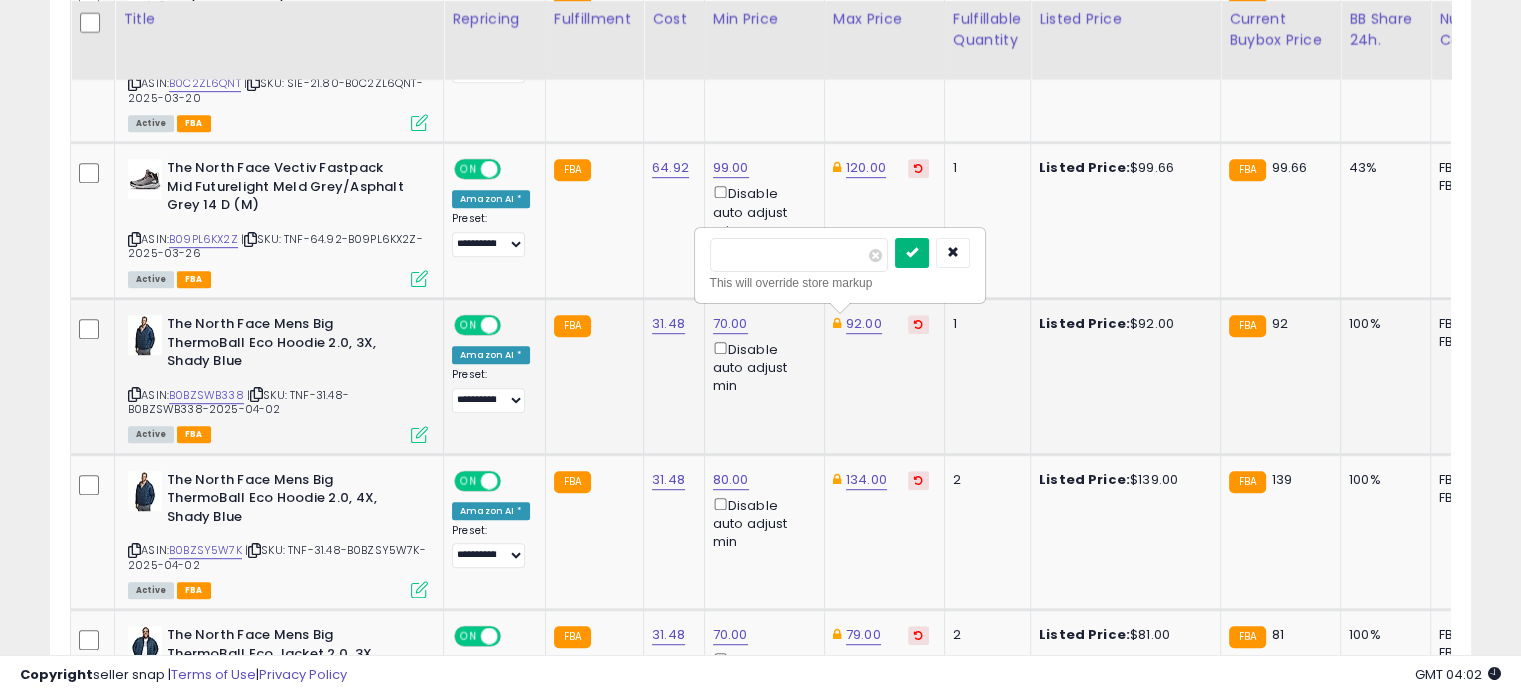 type on "**" 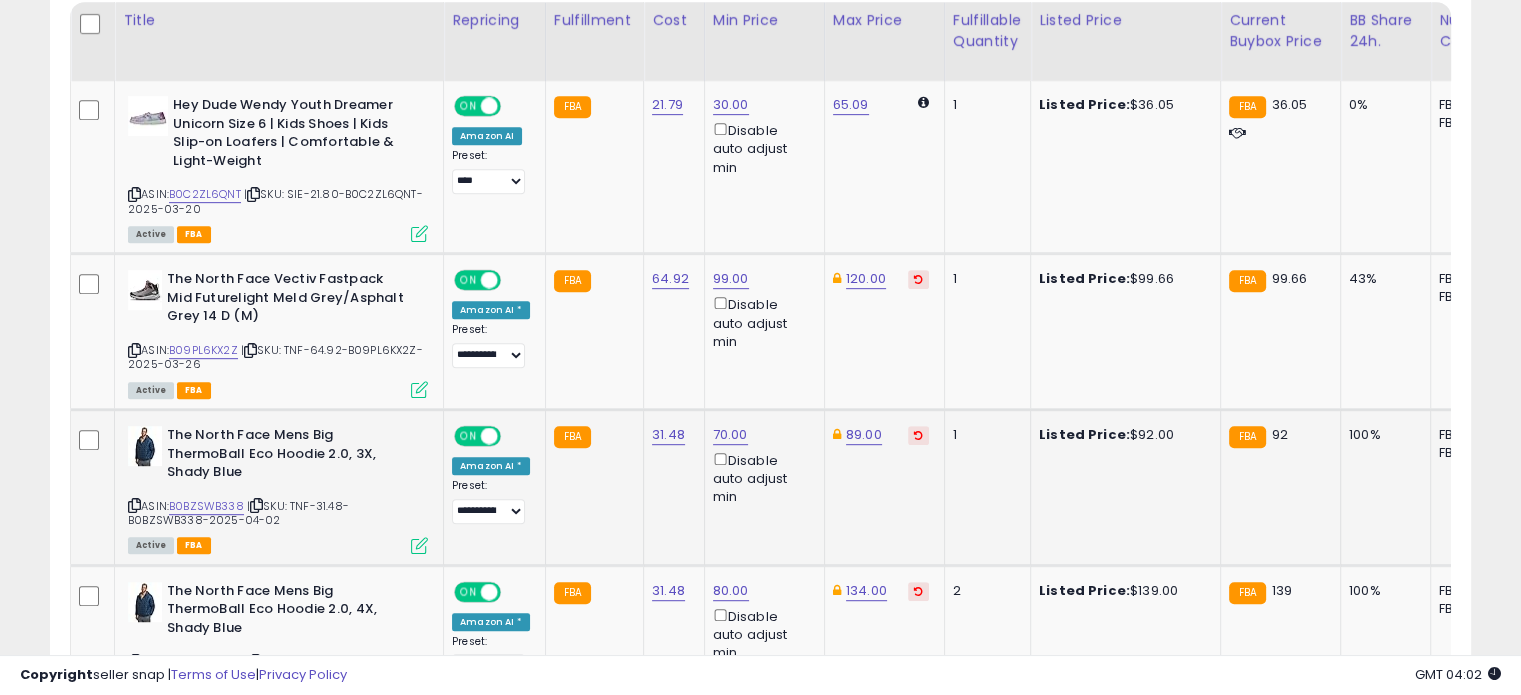 scroll, scrollTop: 965, scrollLeft: 0, axis: vertical 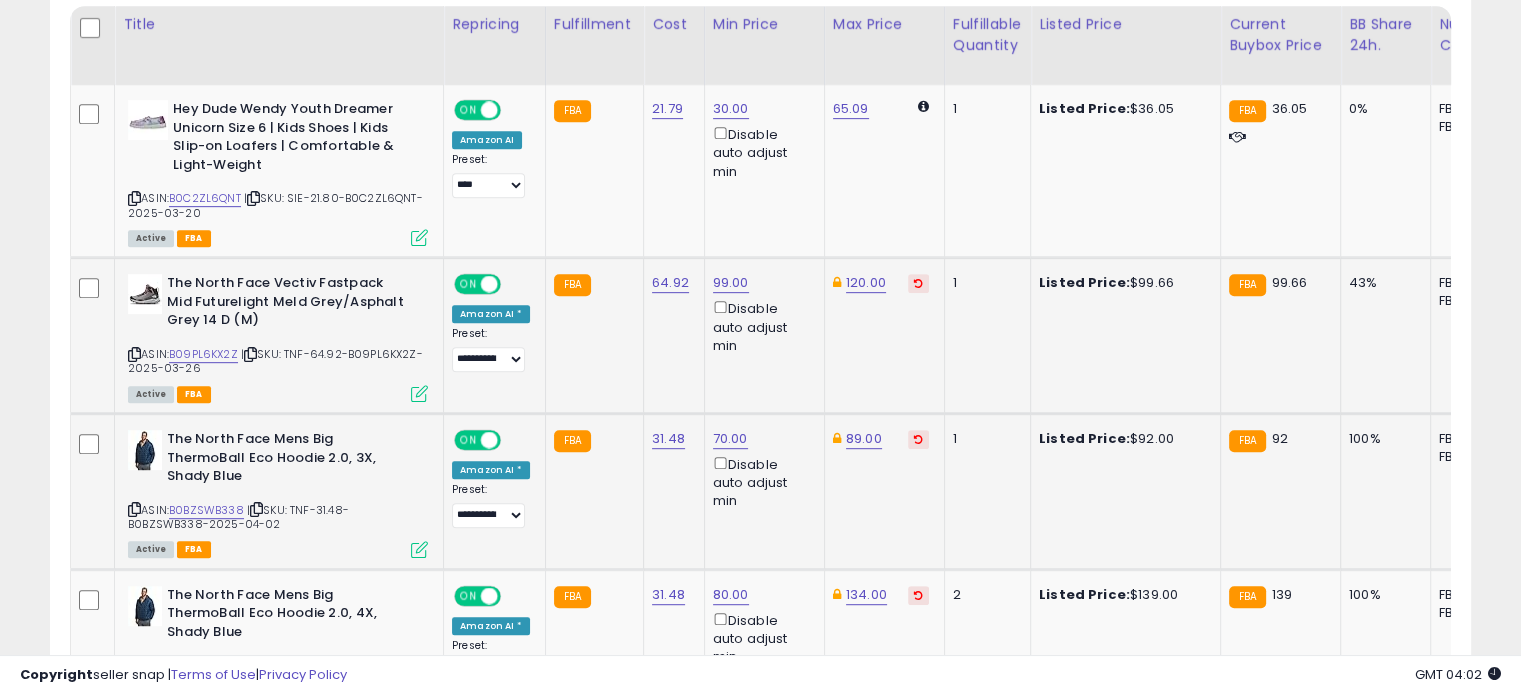 click on "99.00  Disable auto adjust min" 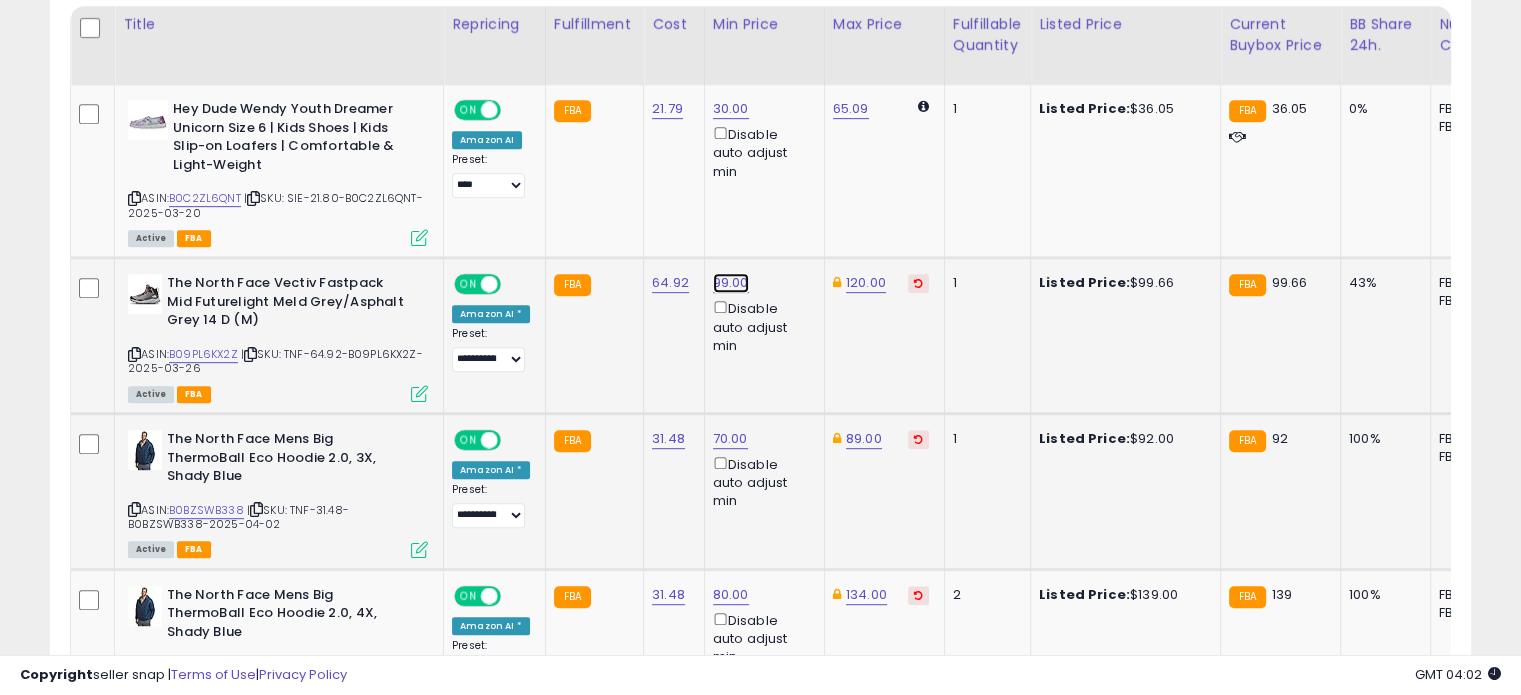 click on "99.00" at bounding box center [731, 109] 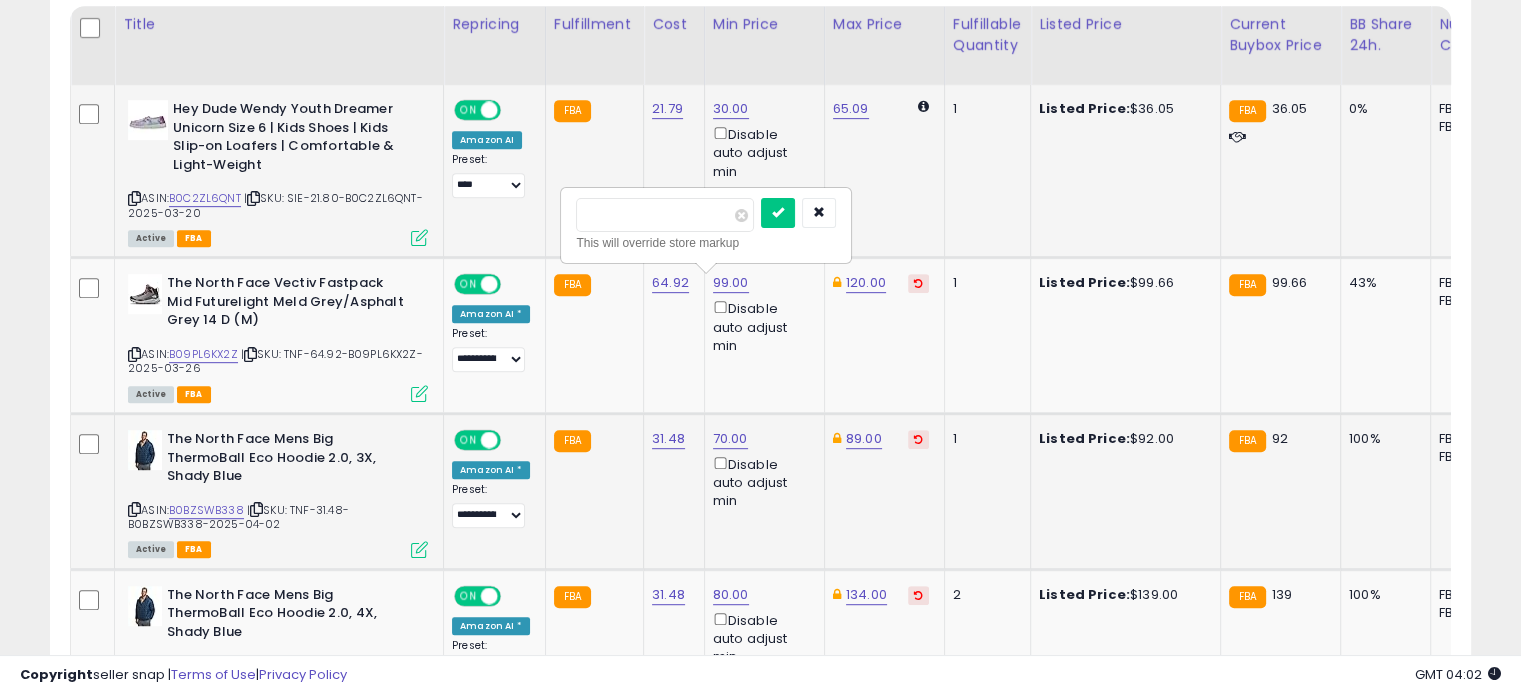 drag, startPoint x: 663, startPoint y: 207, endPoint x: 552, endPoint y: 204, distance: 111.040535 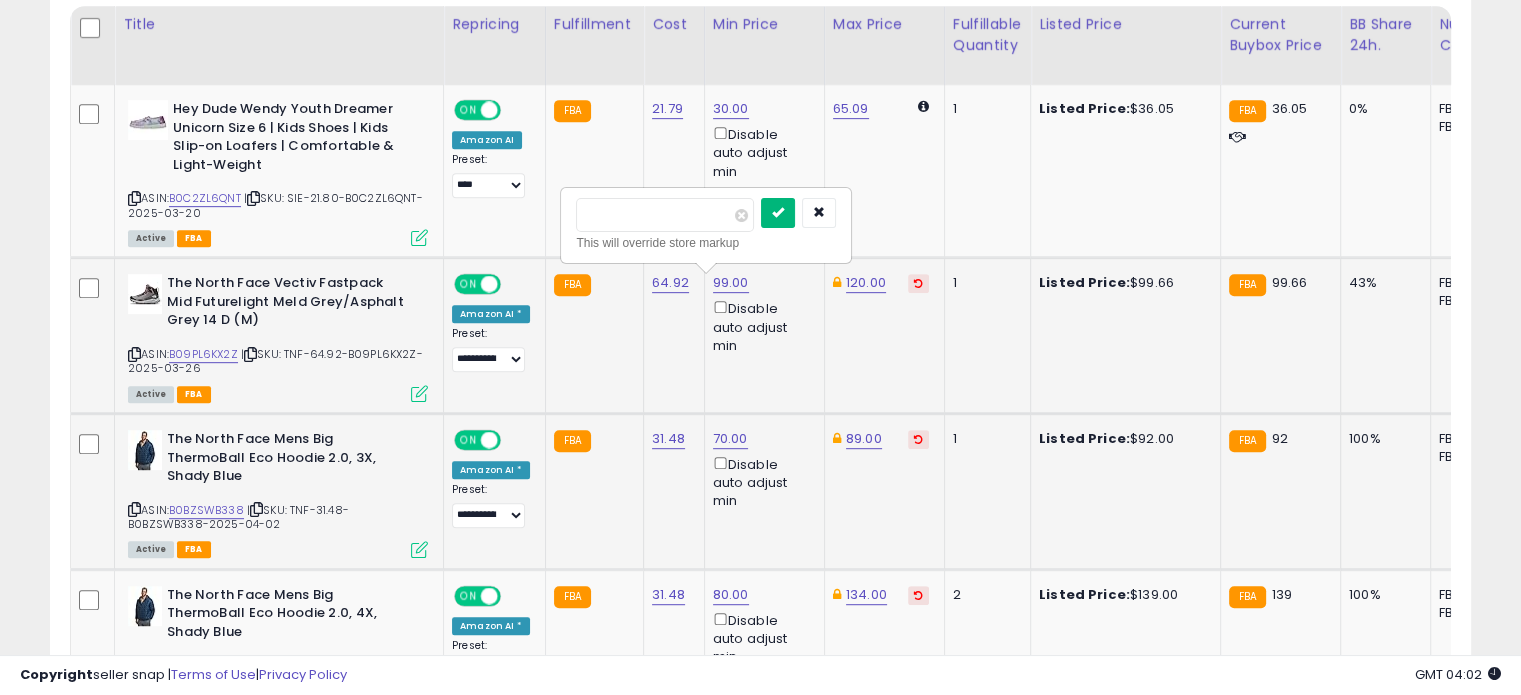 type on "**" 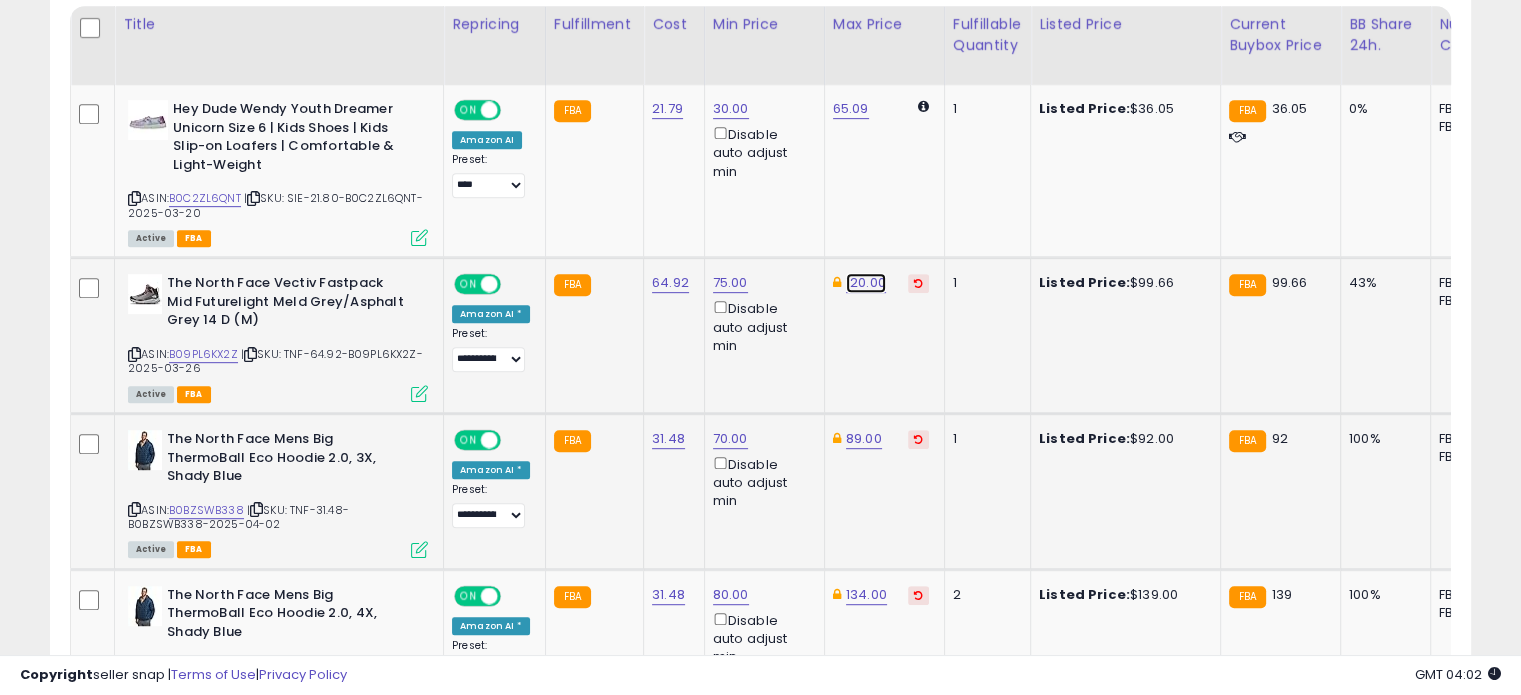 click on "120.00" at bounding box center (866, 283) 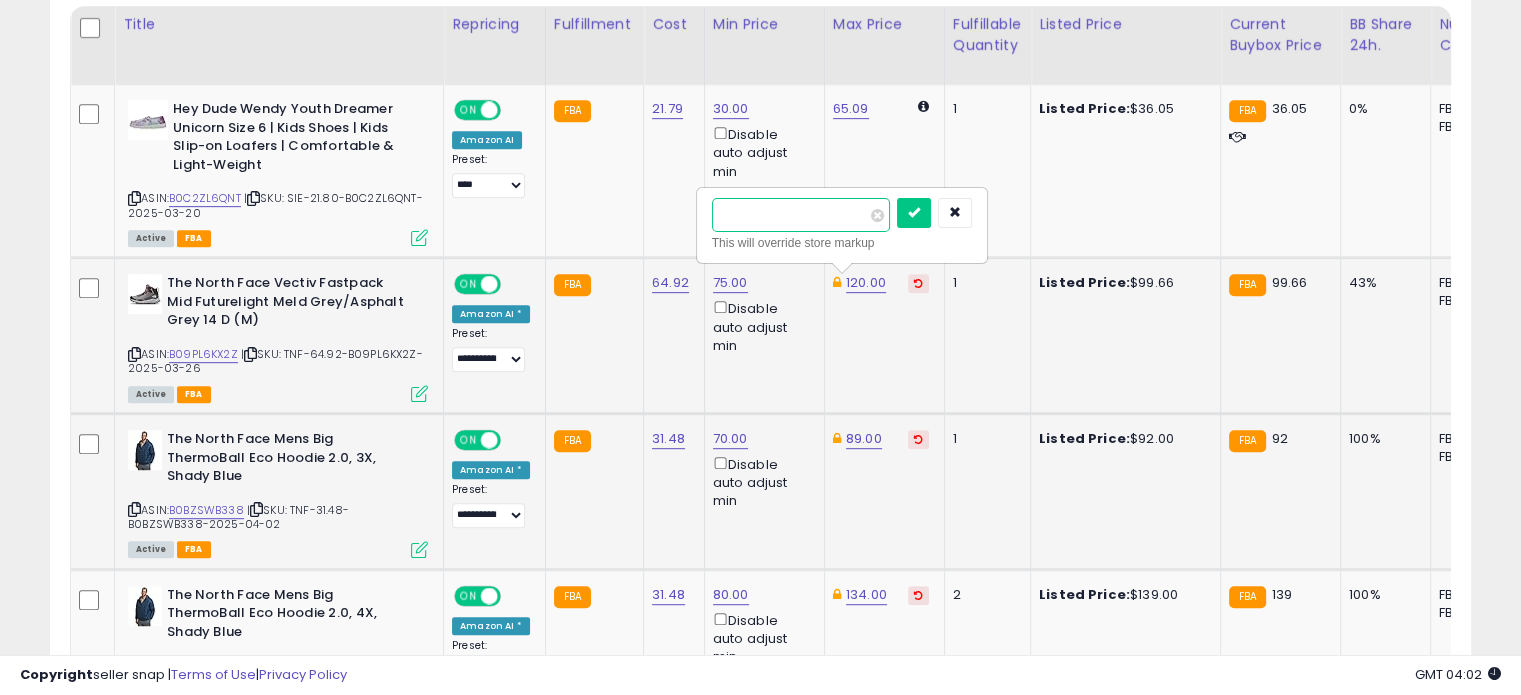 drag, startPoint x: 795, startPoint y: 211, endPoint x: 726, endPoint y: 211, distance: 69 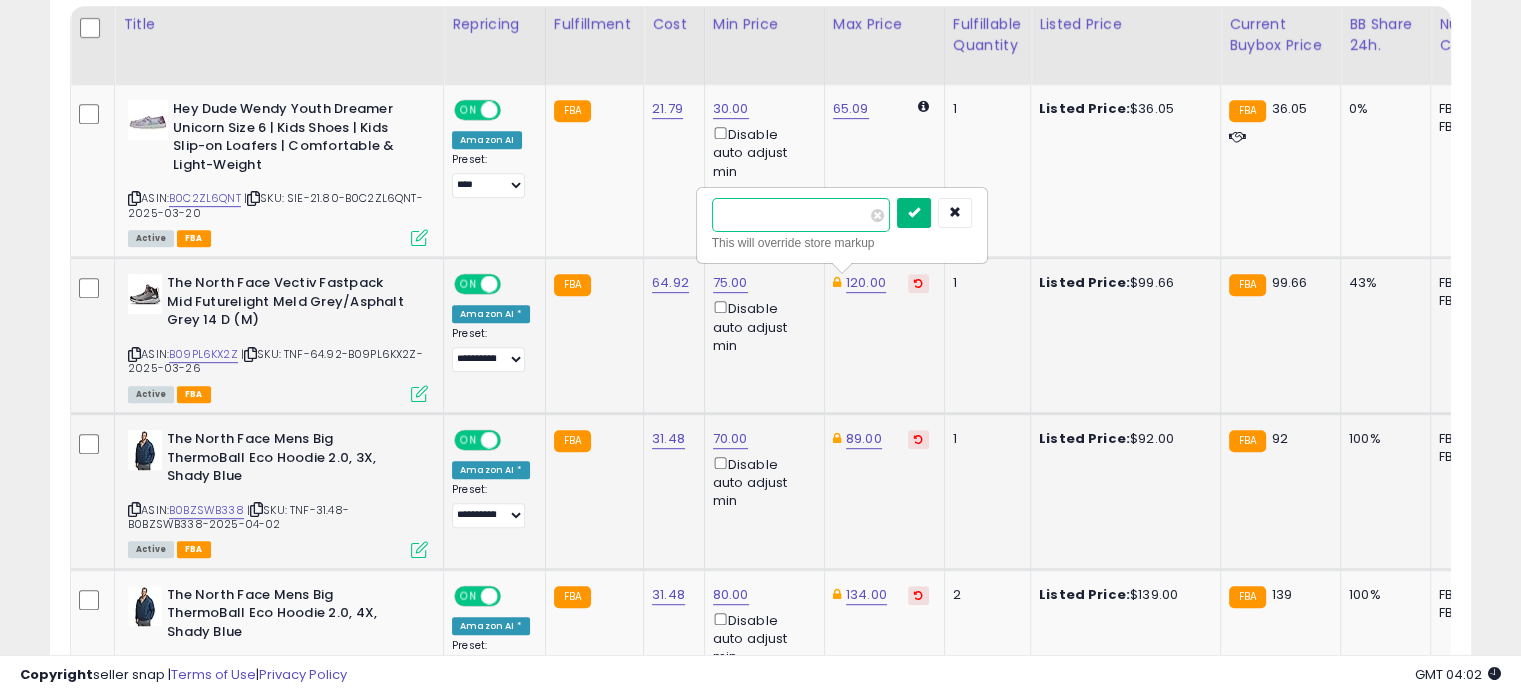 type on "**" 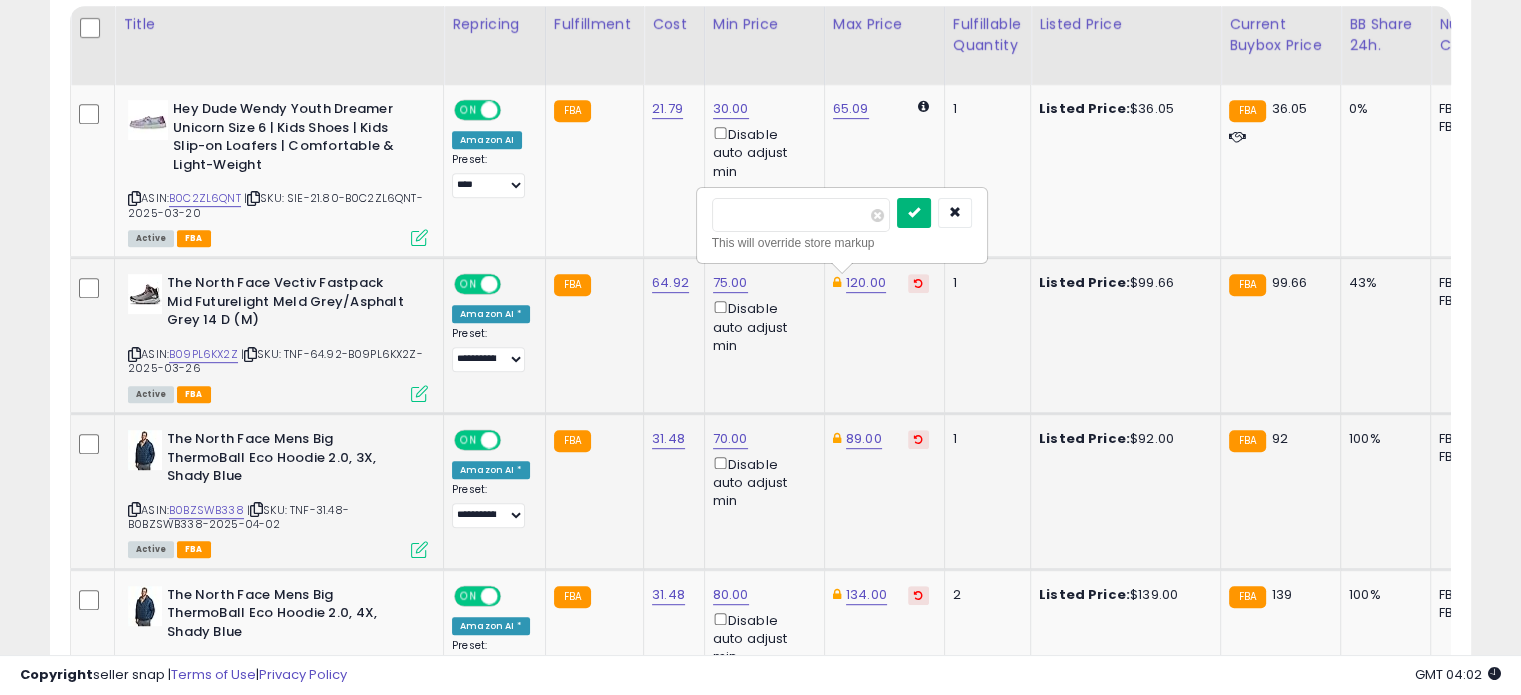 click at bounding box center [914, 212] 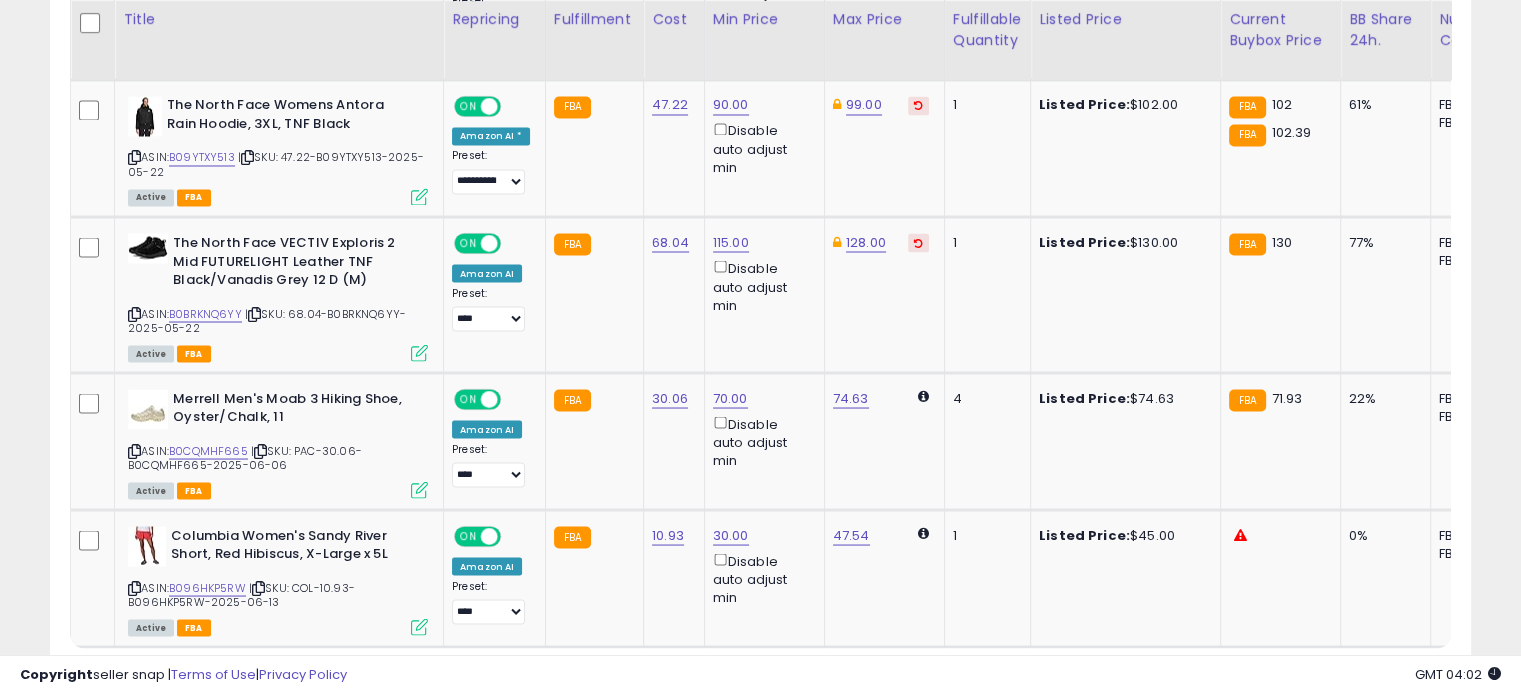 scroll, scrollTop: 3724, scrollLeft: 0, axis: vertical 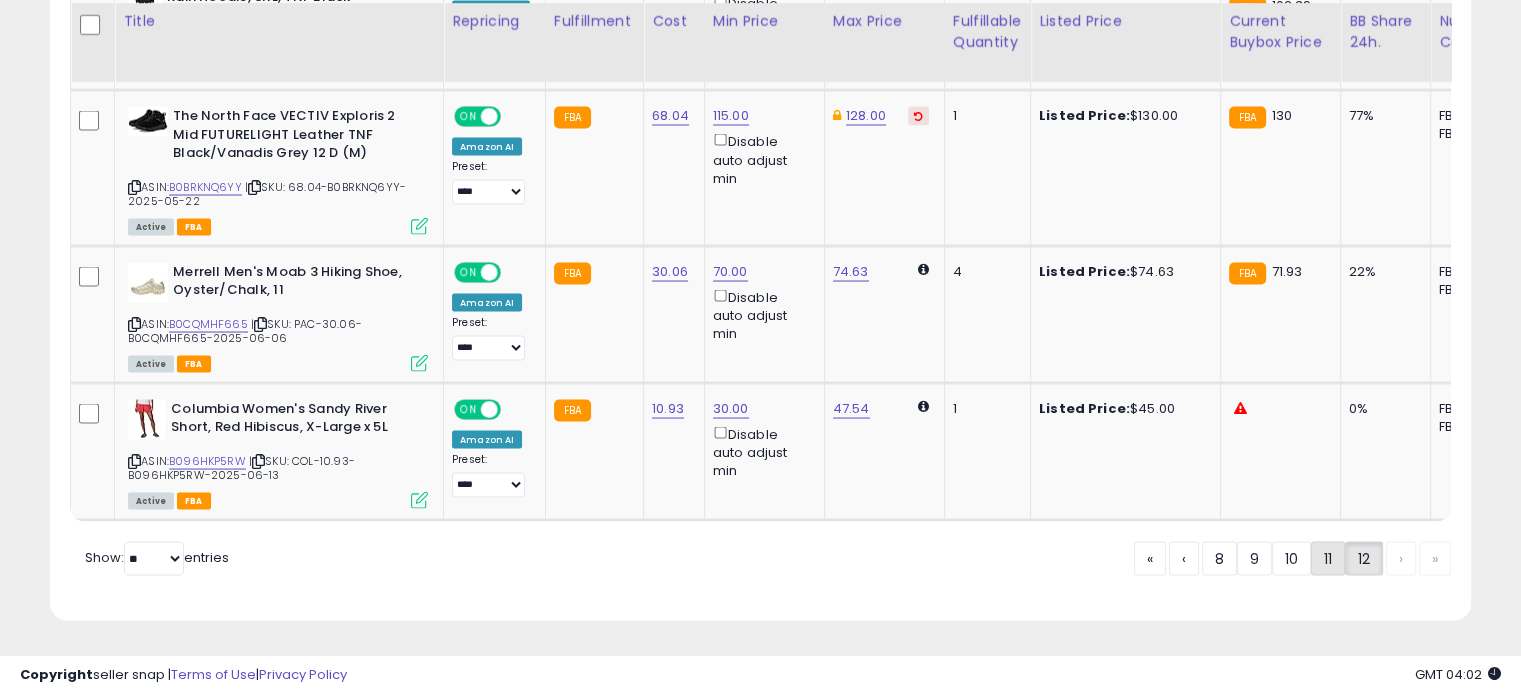 click on "11" 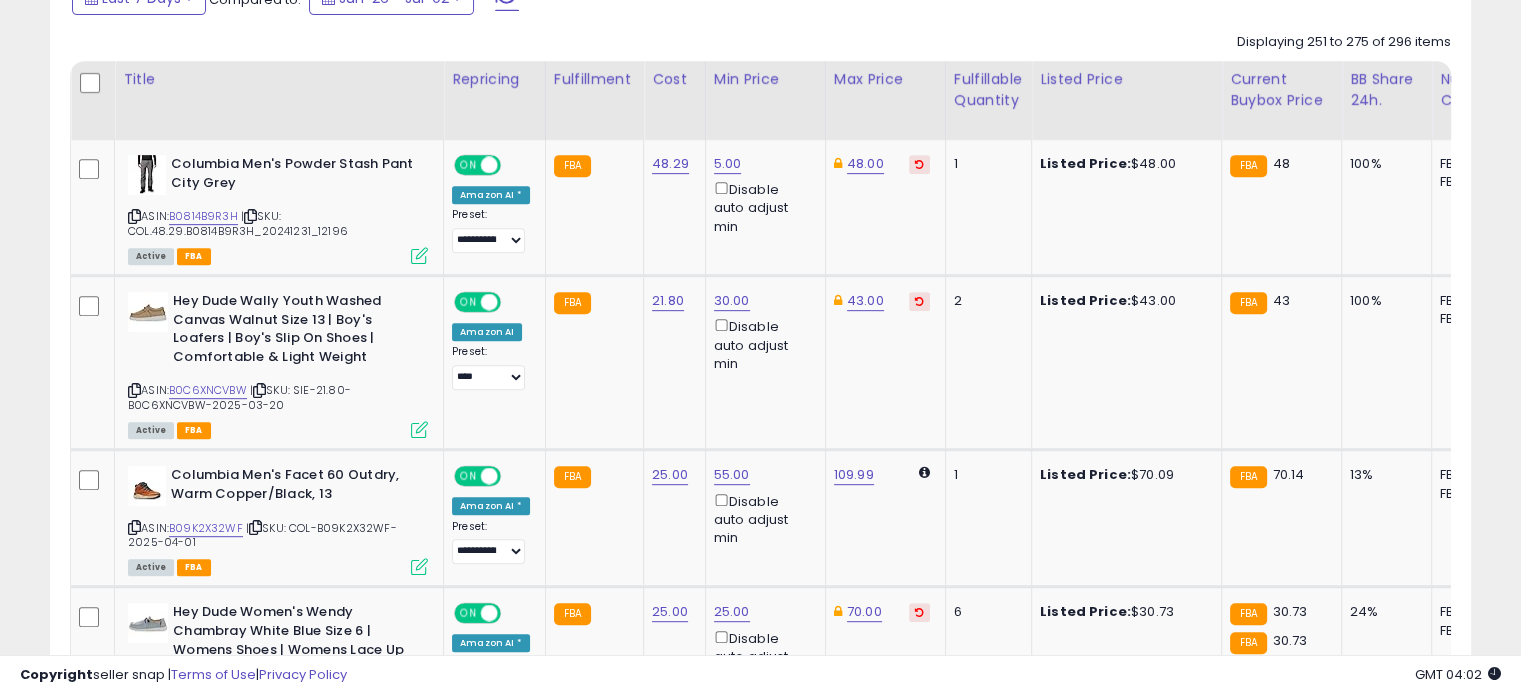 scroll, scrollTop: 908, scrollLeft: 0, axis: vertical 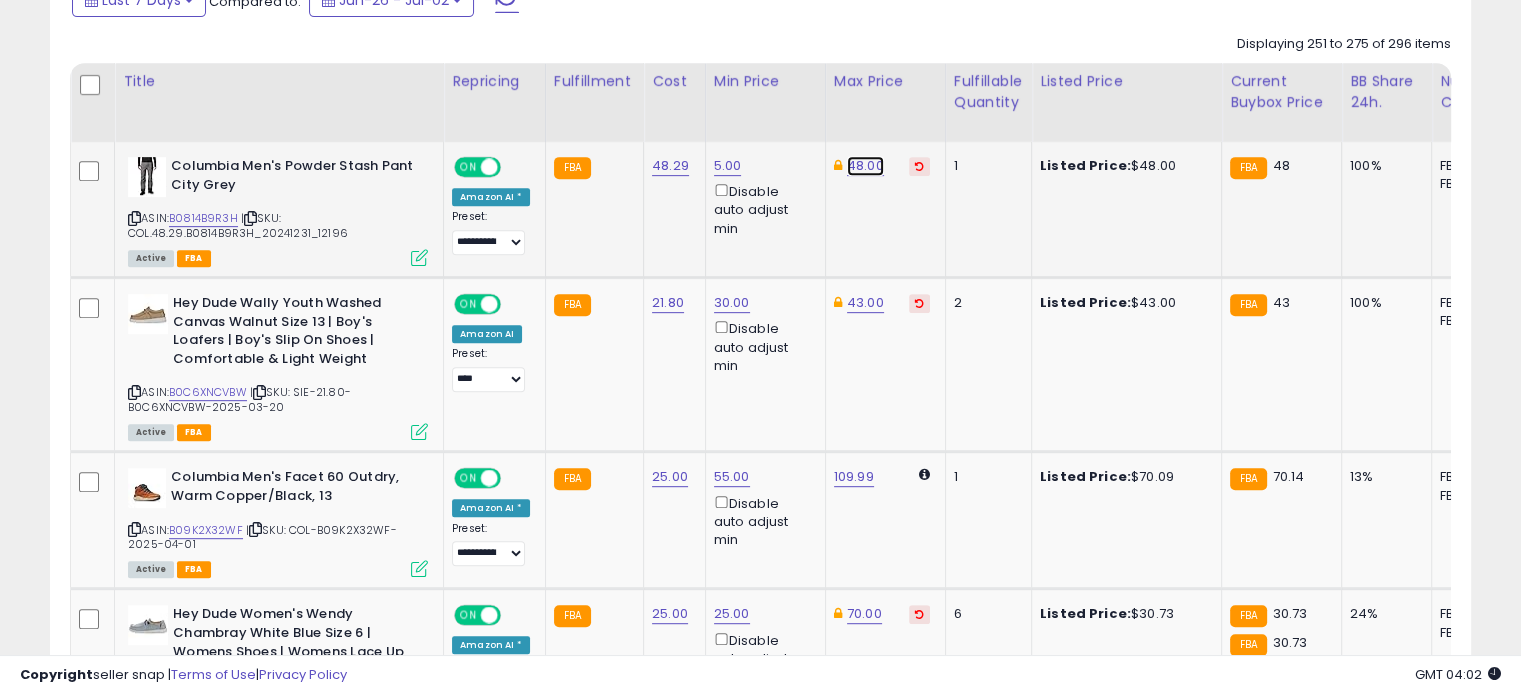 click on "48.00" at bounding box center [865, 166] 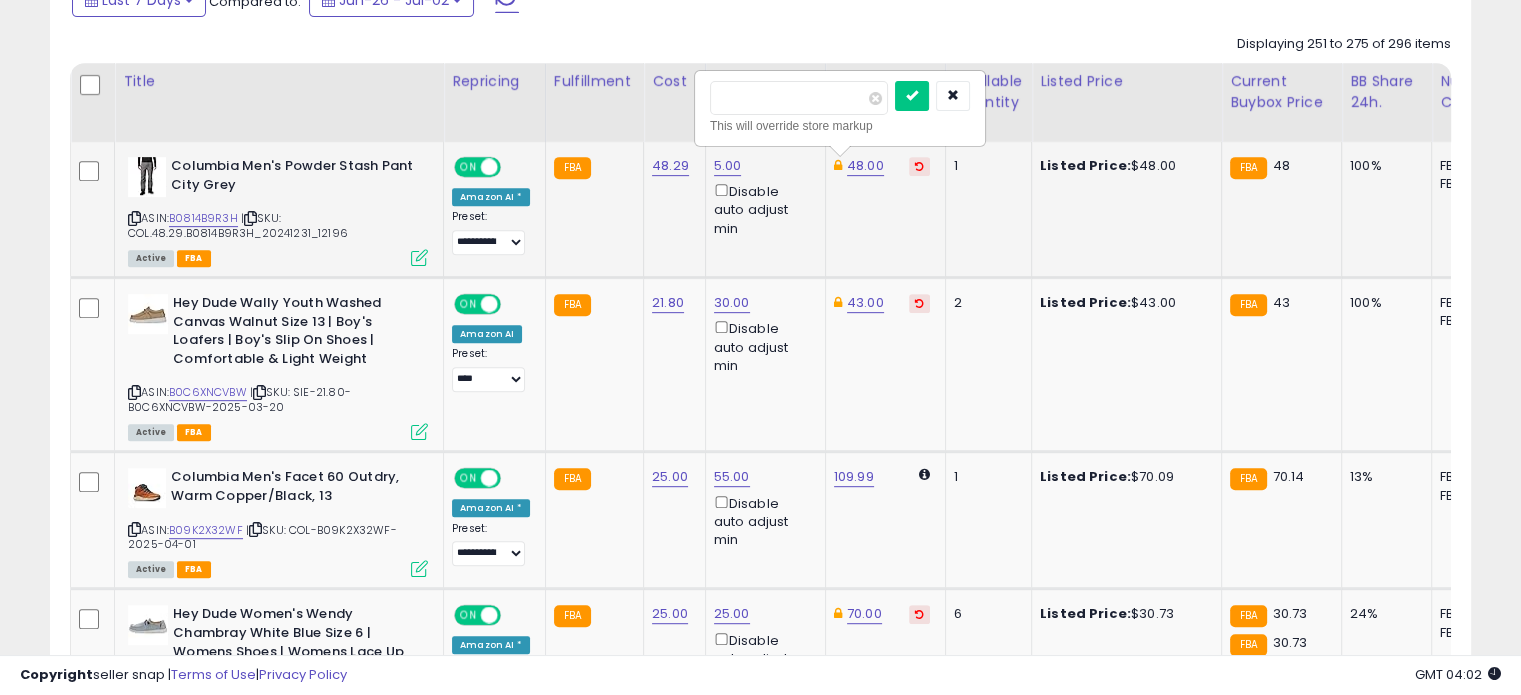 drag, startPoint x: 782, startPoint y: 94, endPoint x: 706, endPoint y: 95, distance: 76.00658 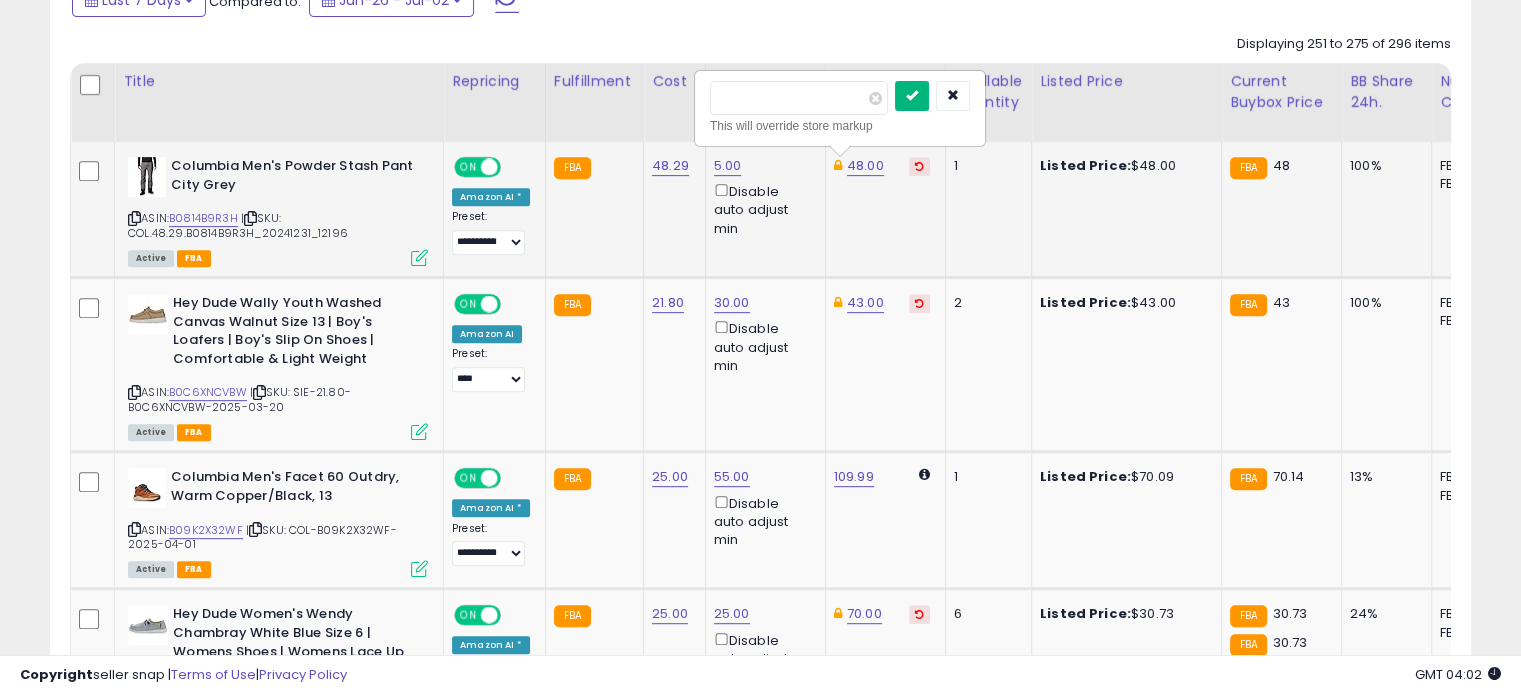 type on "**" 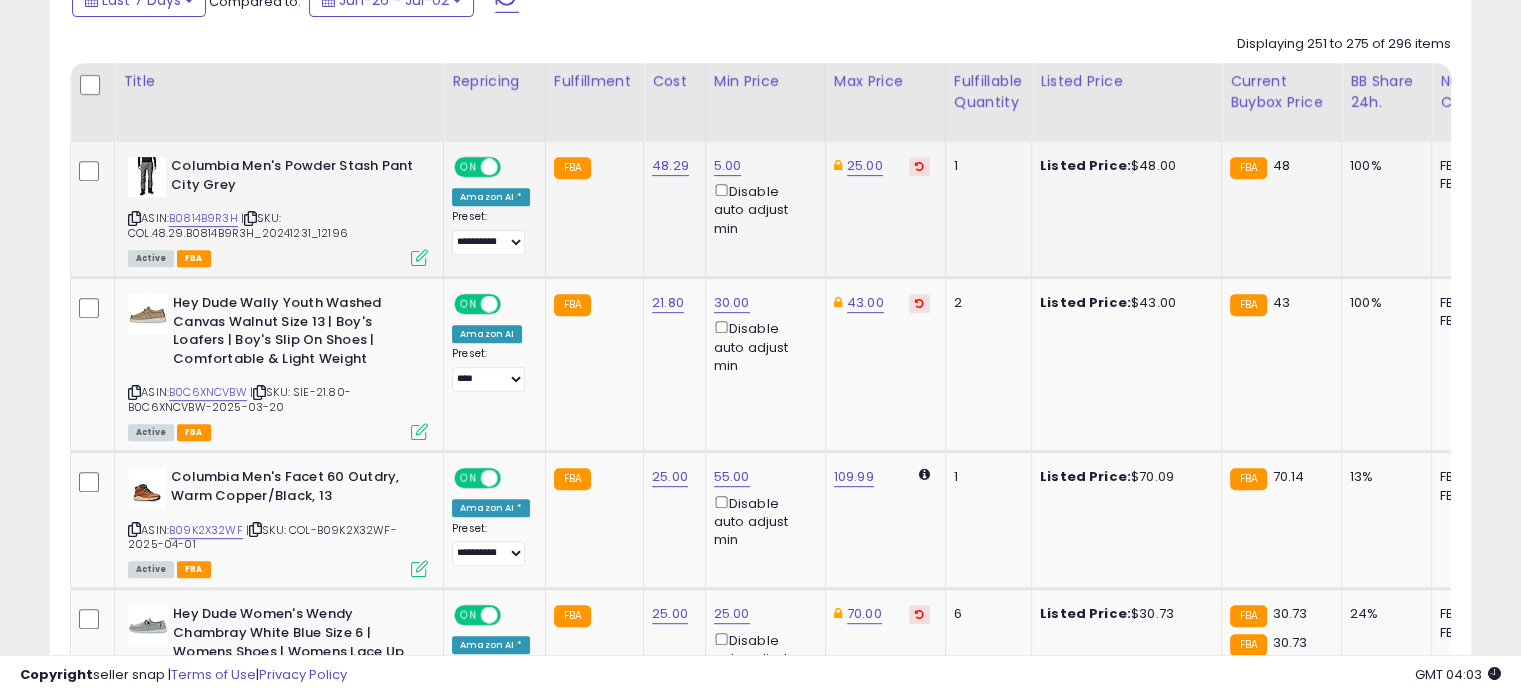 scroll, scrollTop: 0, scrollLeft: 1, axis: horizontal 